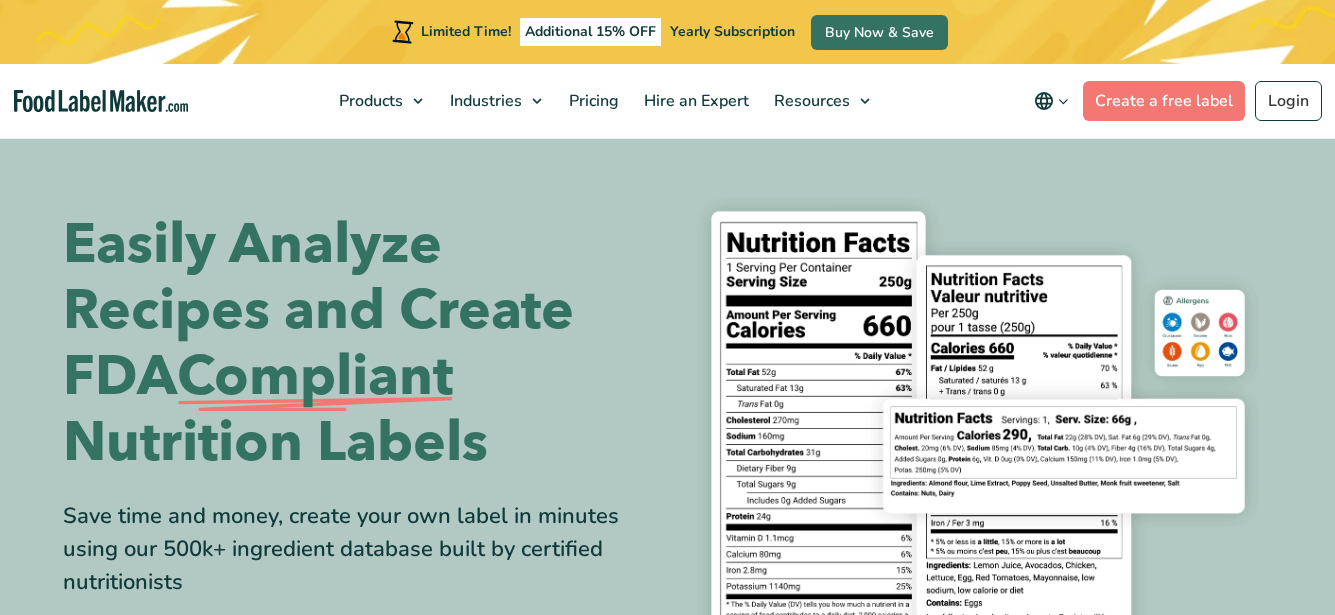 scroll, scrollTop: 100, scrollLeft: 0, axis: vertical 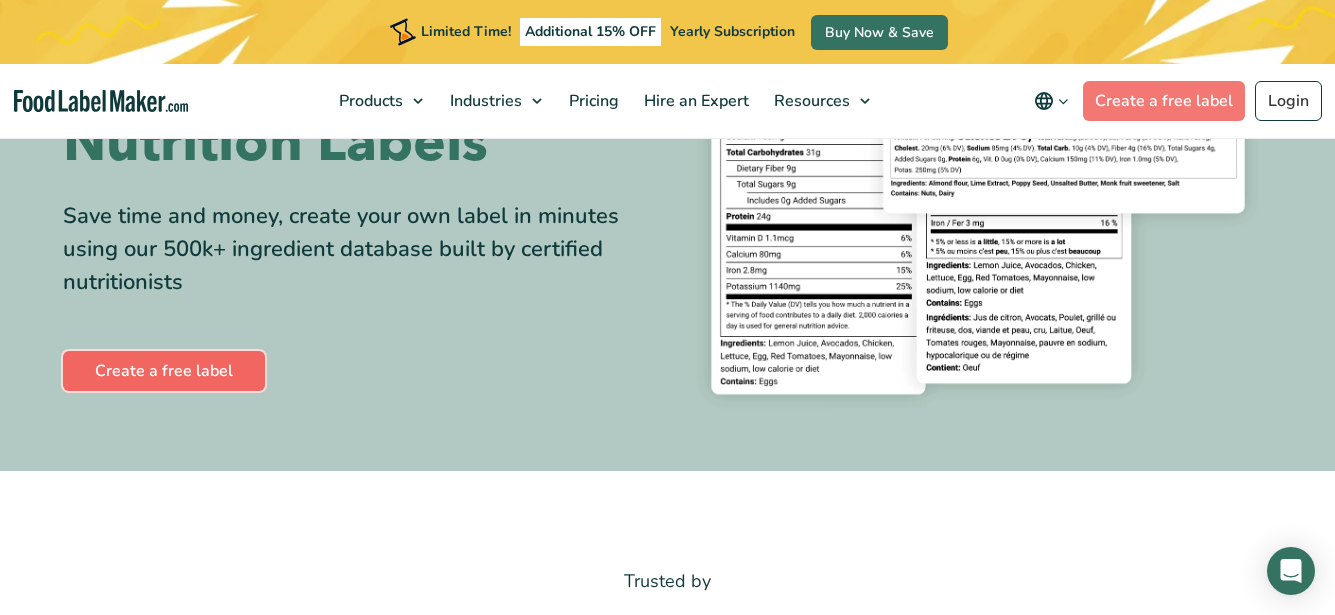click on "Create a free label" at bounding box center [164, 371] 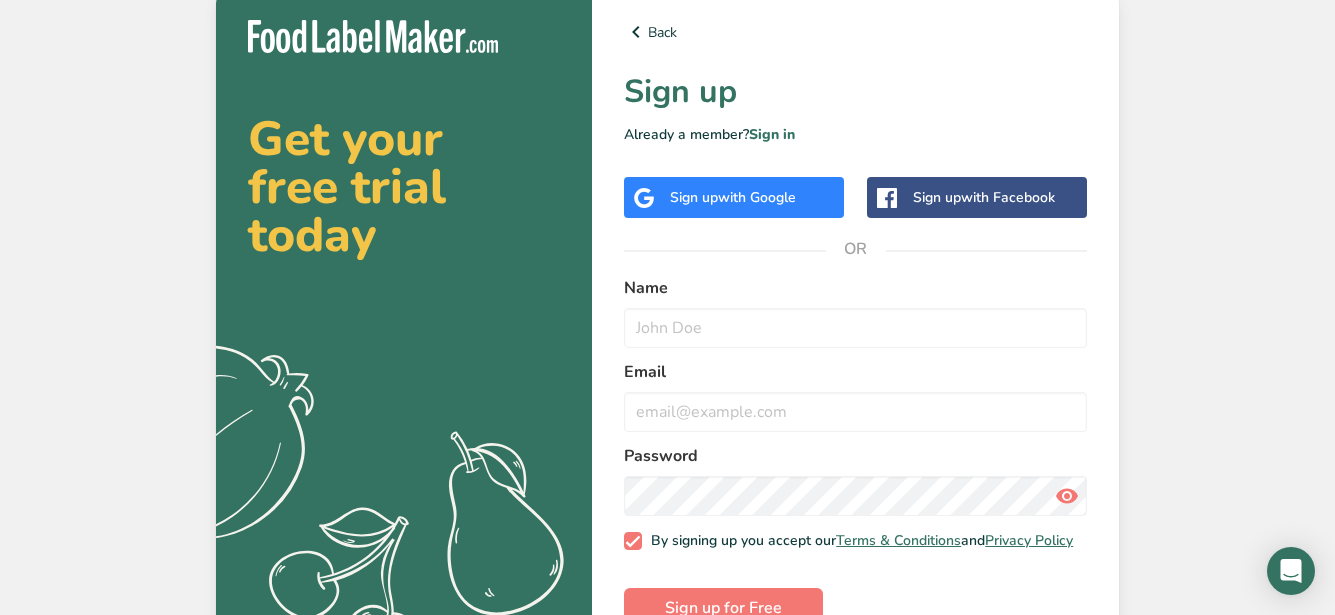 scroll, scrollTop: 0, scrollLeft: 0, axis: both 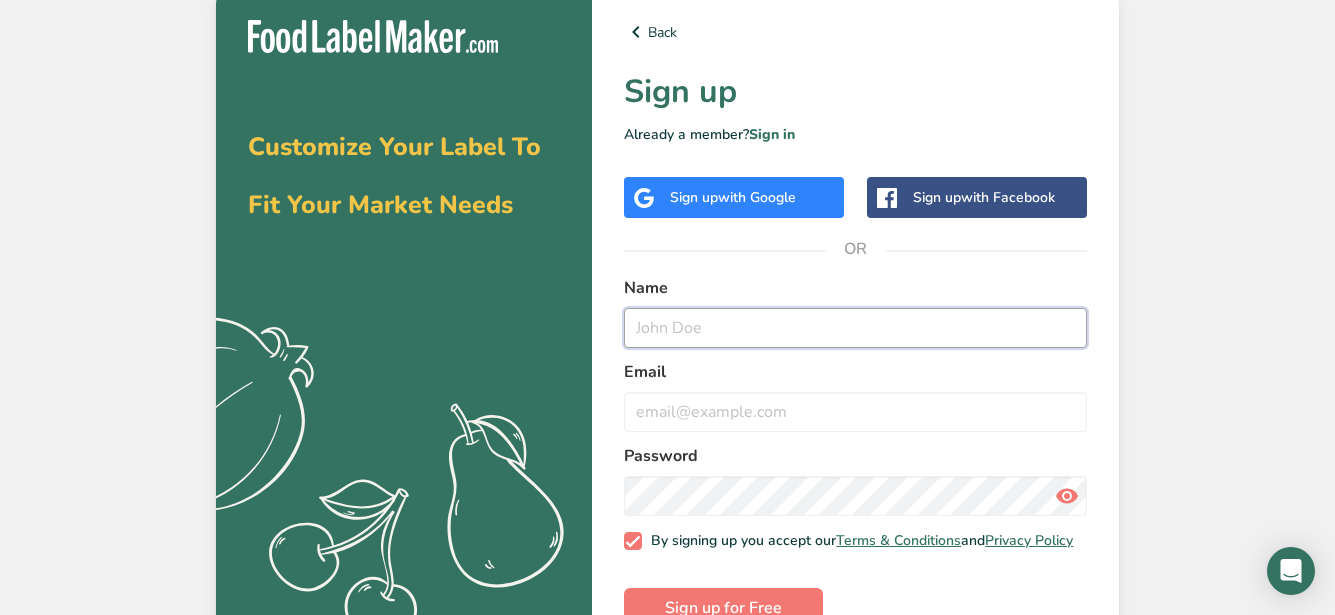 click at bounding box center [855, 328] 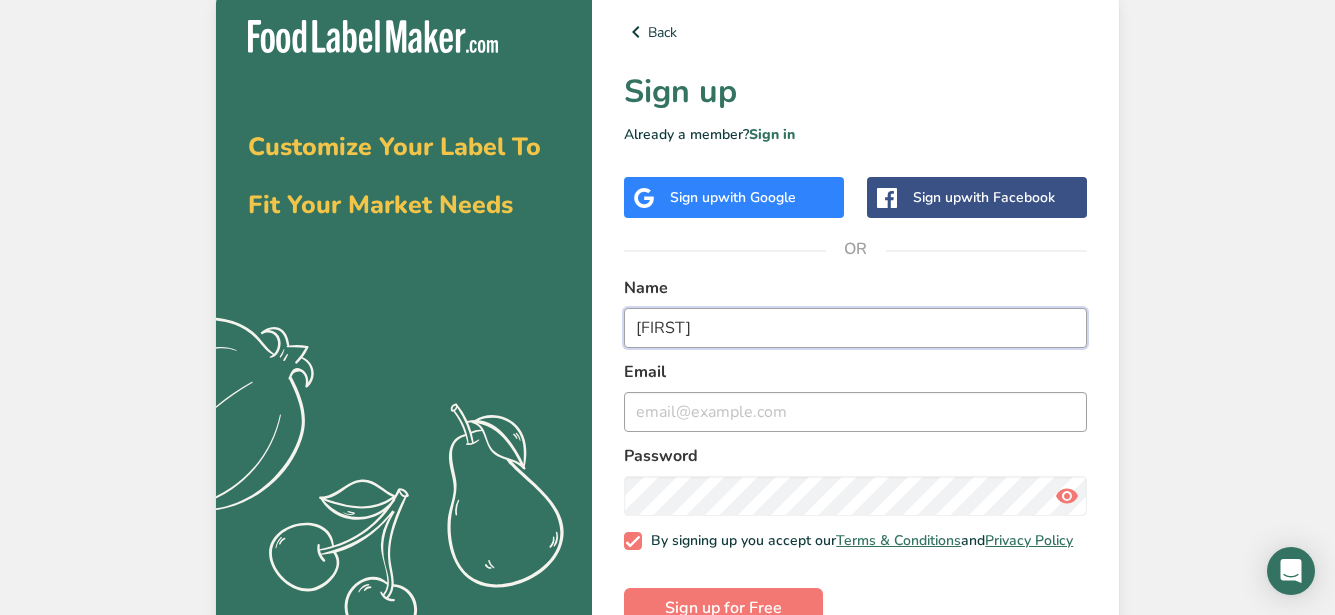 type on "elmer" 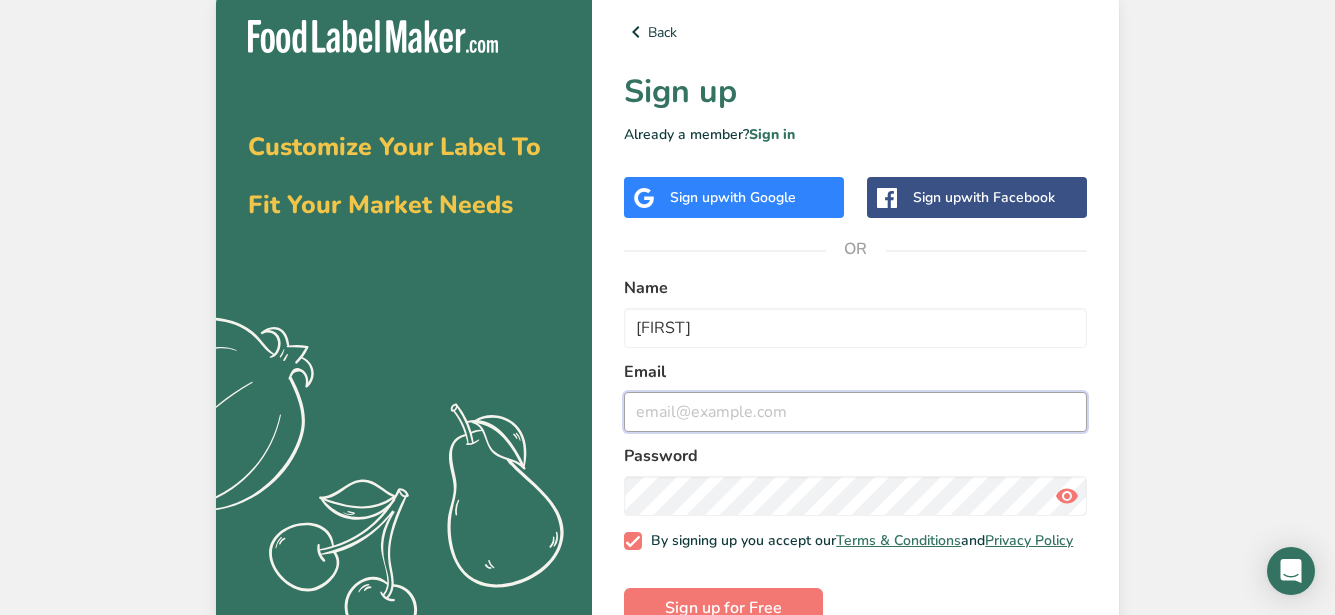 drag, startPoint x: 667, startPoint y: 414, endPoint x: 679, endPoint y: 421, distance: 13.892444 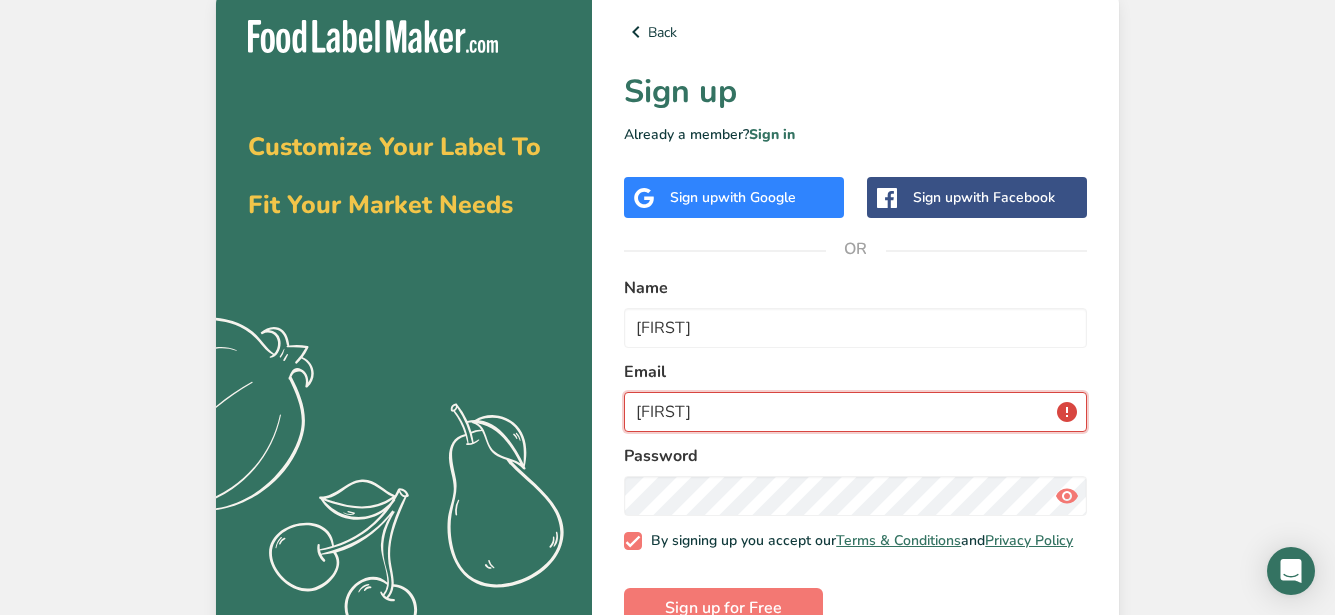 type on "elmerds" 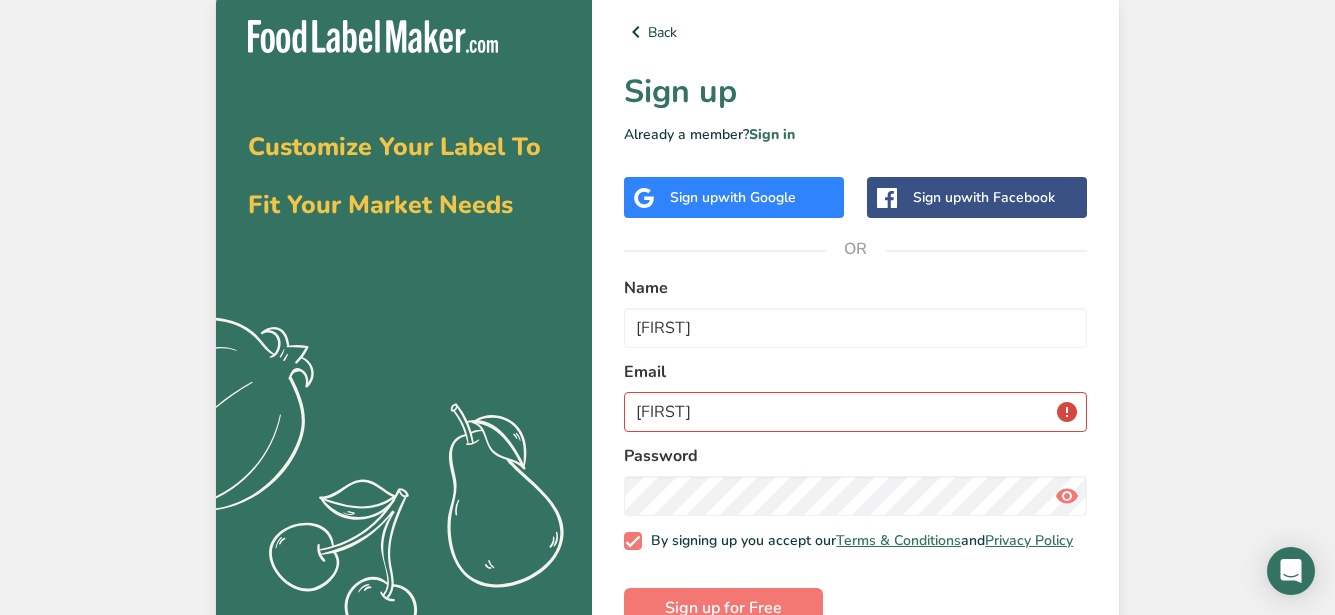 click on "Sign up  with Google" at bounding box center (733, 197) 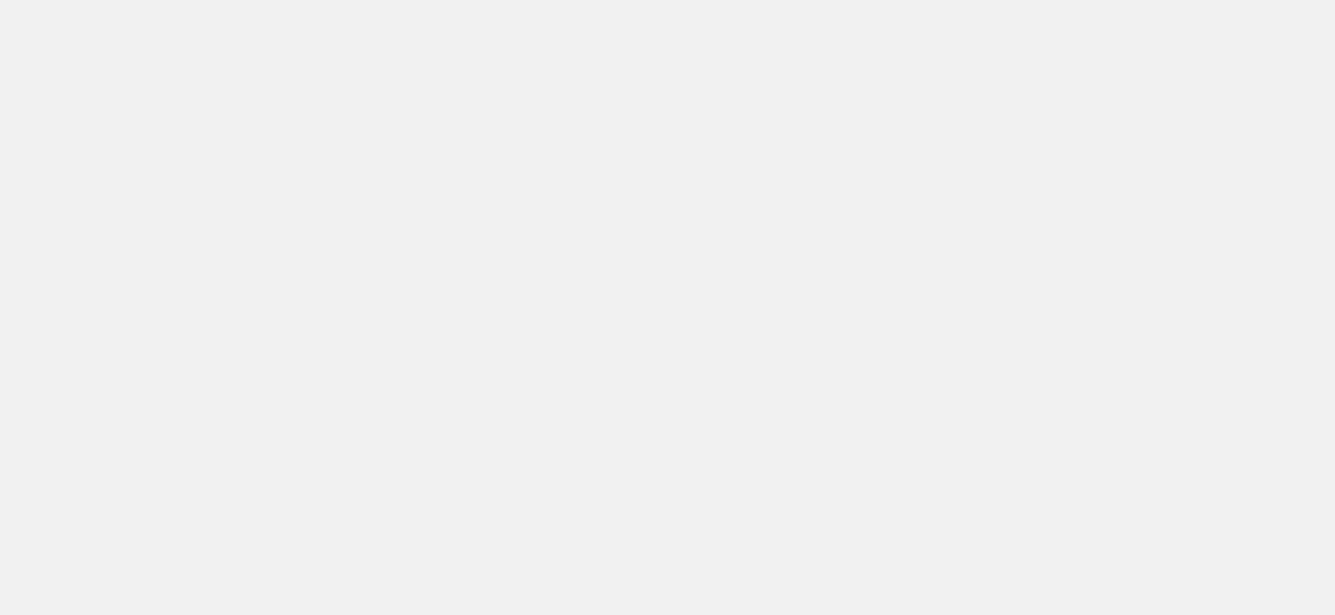 scroll, scrollTop: 0, scrollLeft: 0, axis: both 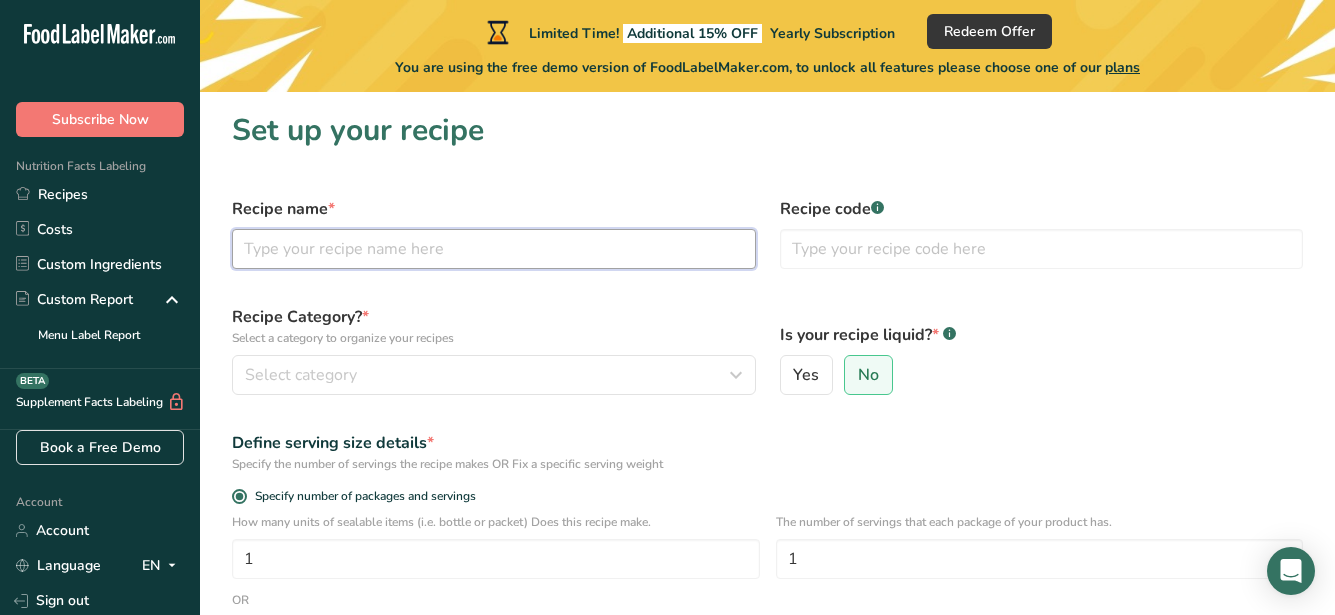 click at bounding box center (494, 249) 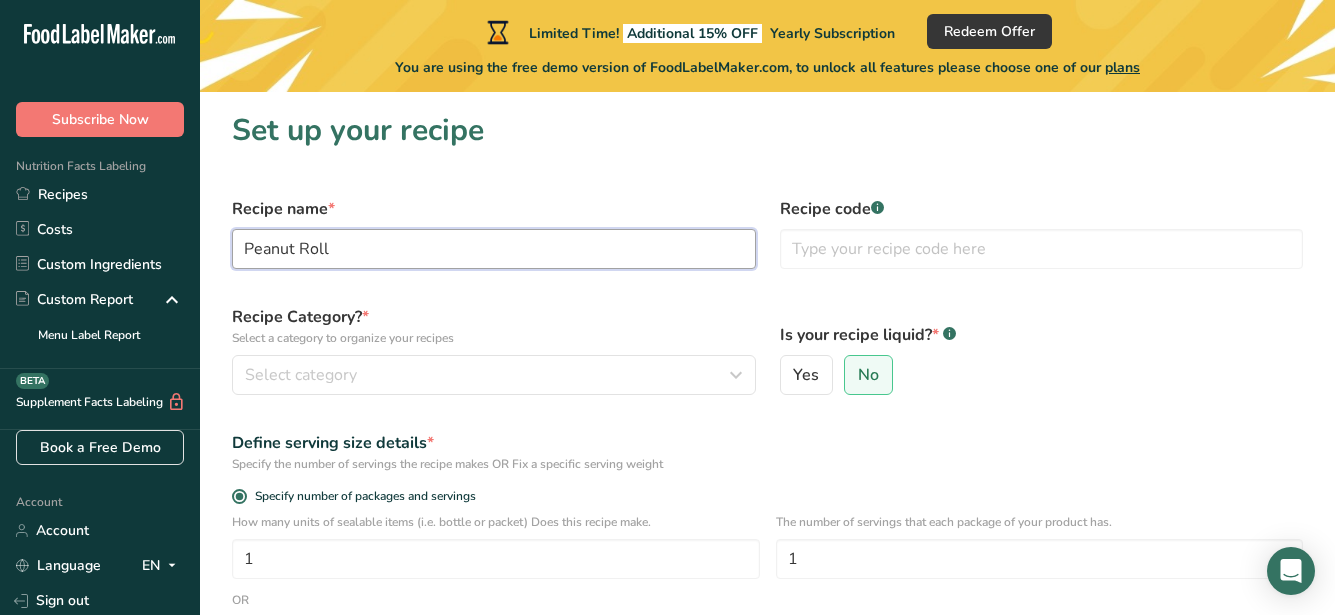 type on "Peanut Roll" 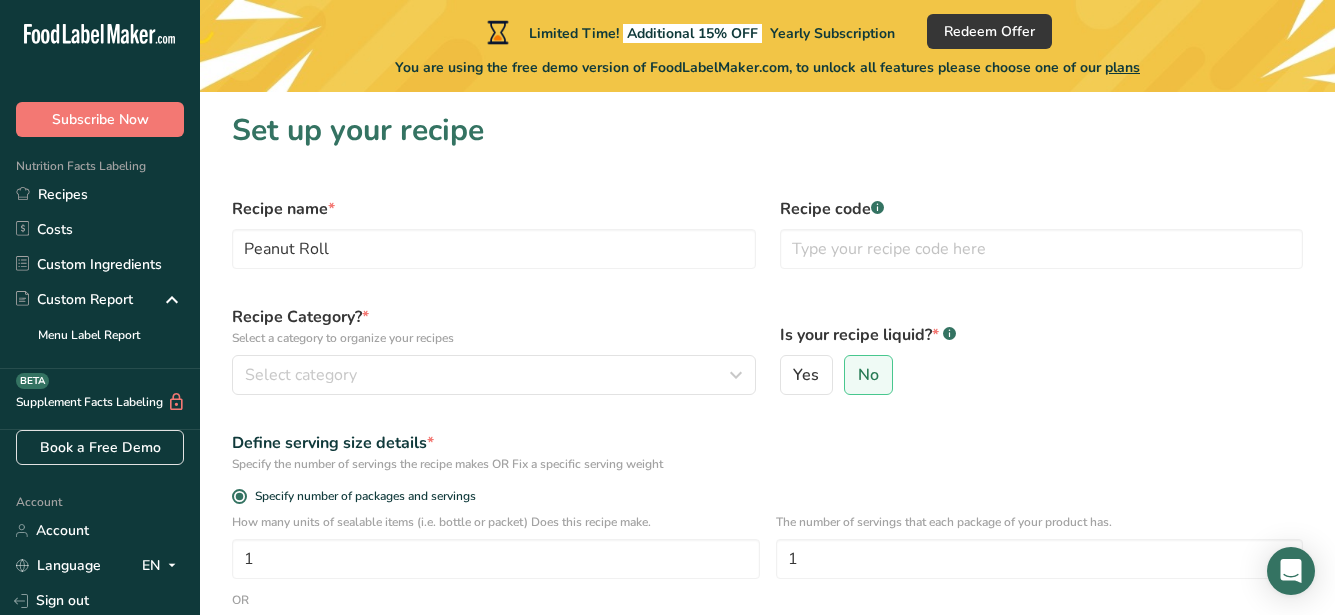 click on "Recipe Category? *
Select a category to organize your recipes" at bounding box center (494, 326) 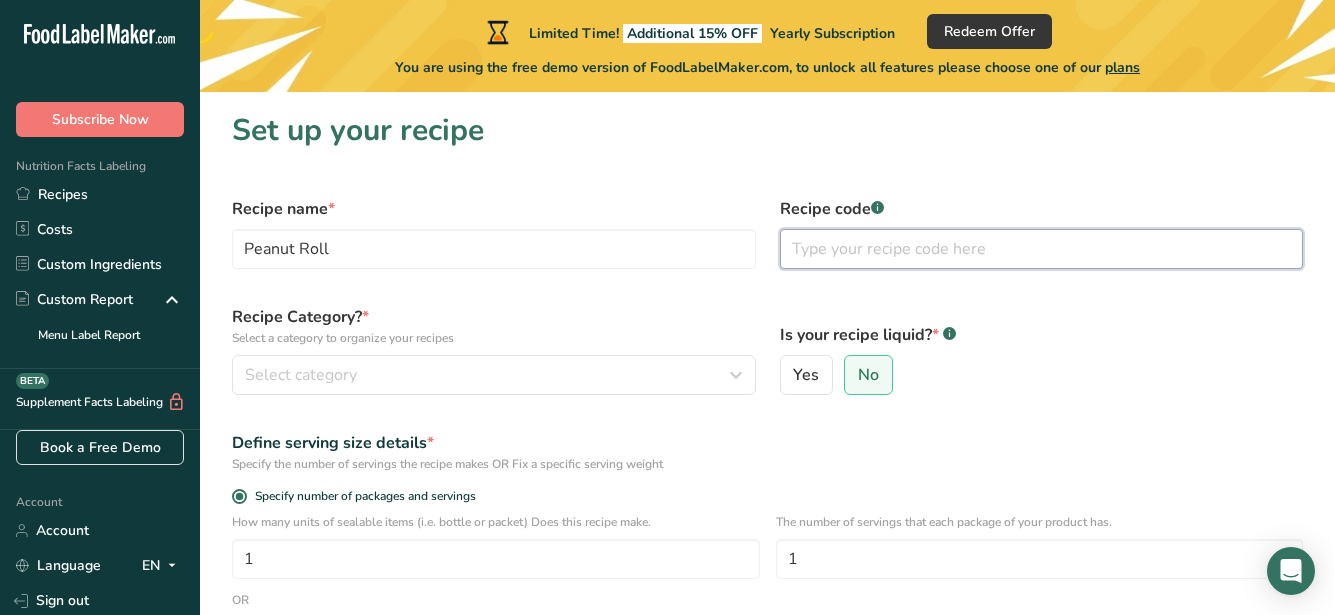 click at bounding box center (1042, 249) 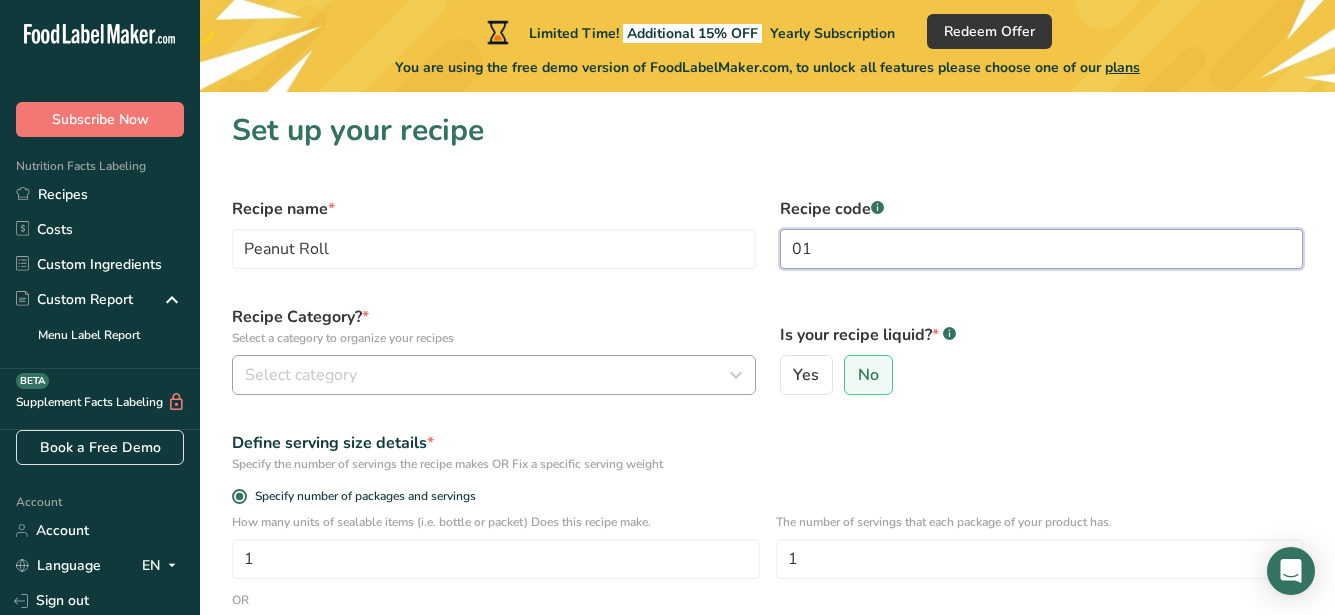 type on "01" 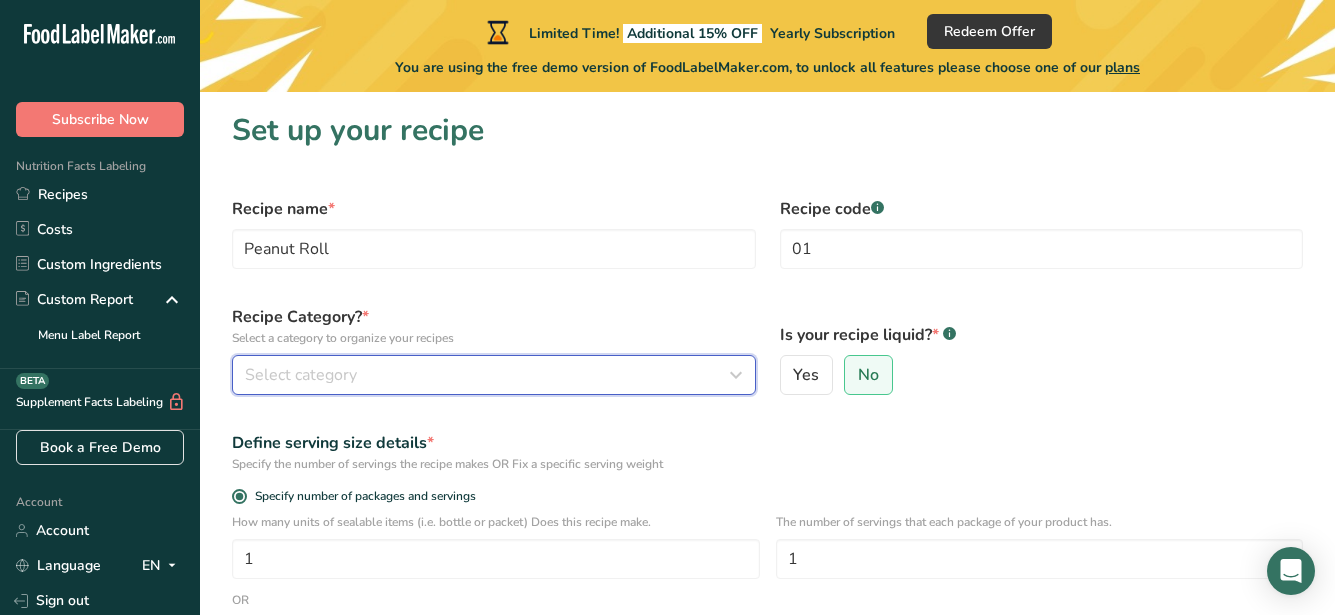 click on "Select category" at bounding box center [488, 375] 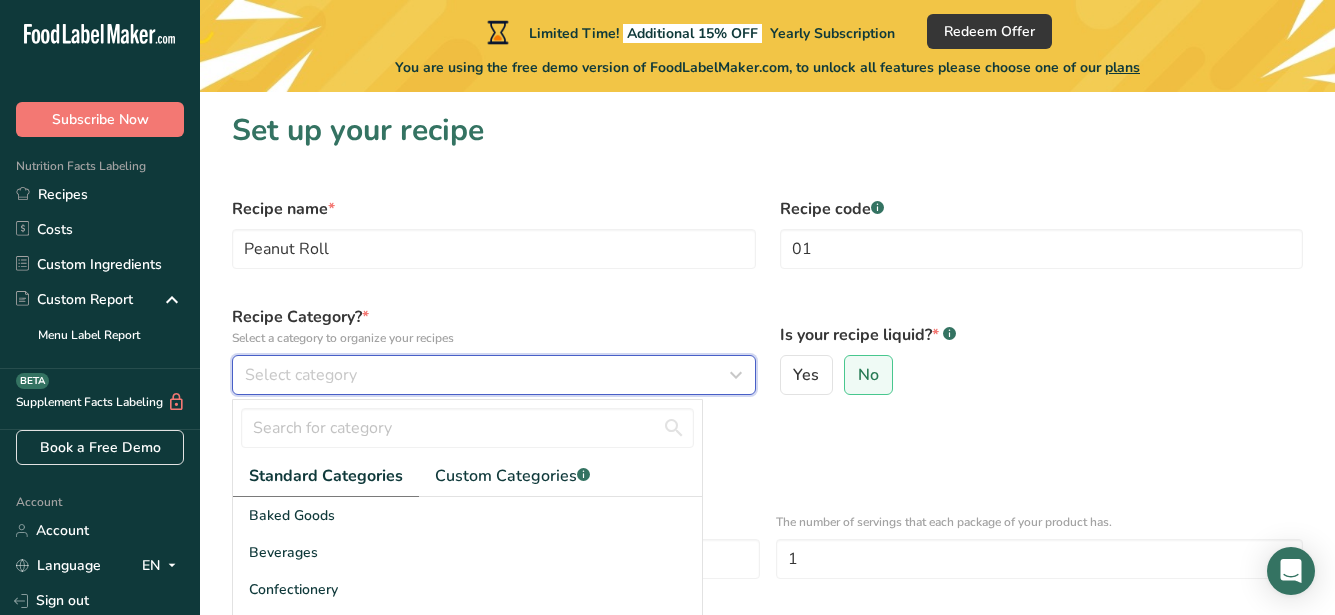 click at bounding box center (736, 375) 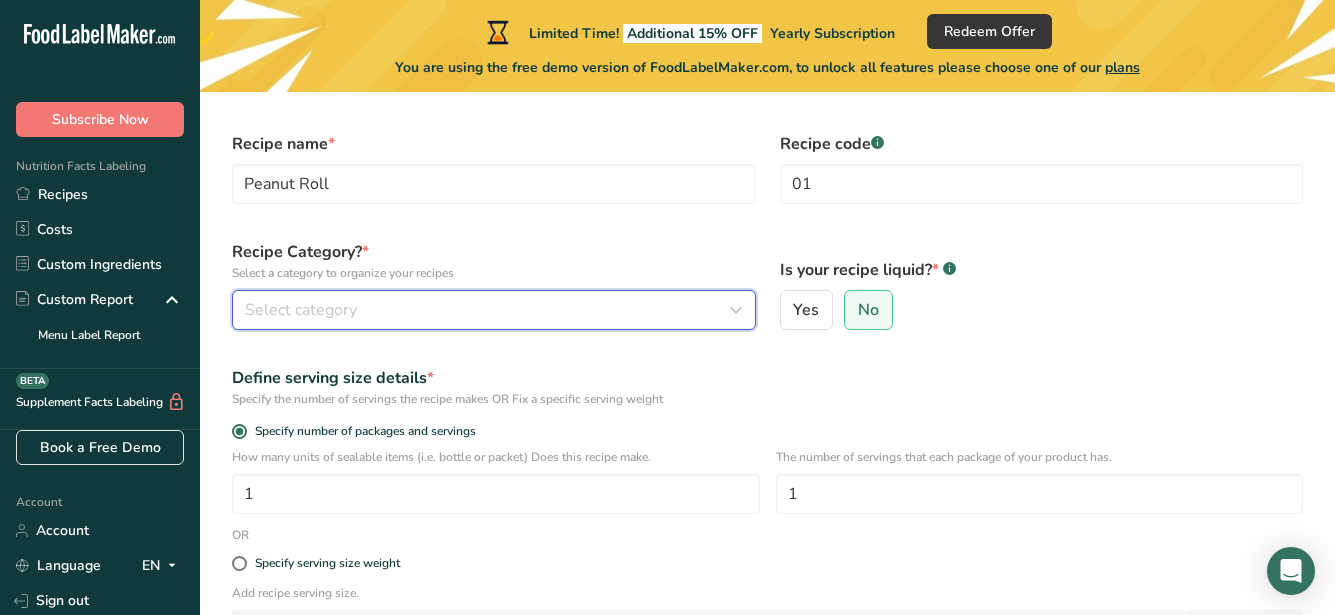 scroll, scrollTop: 100, scrollLeft: 0, axis: vertical 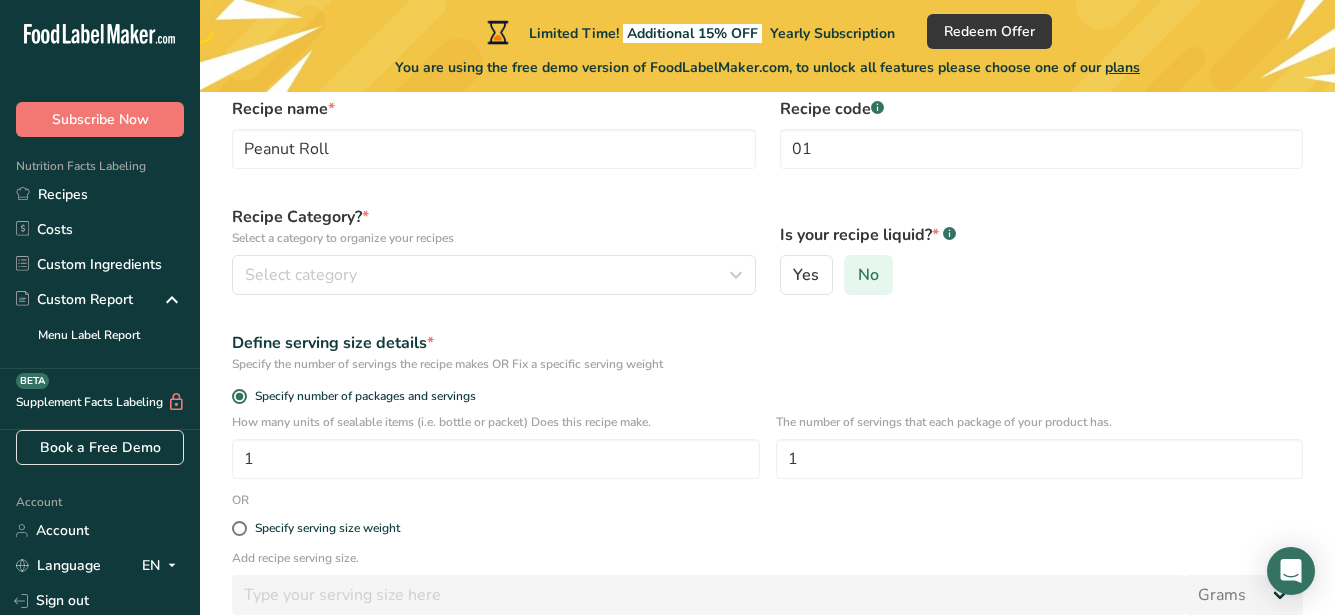 click on "No" at bounding box center (868, 275) 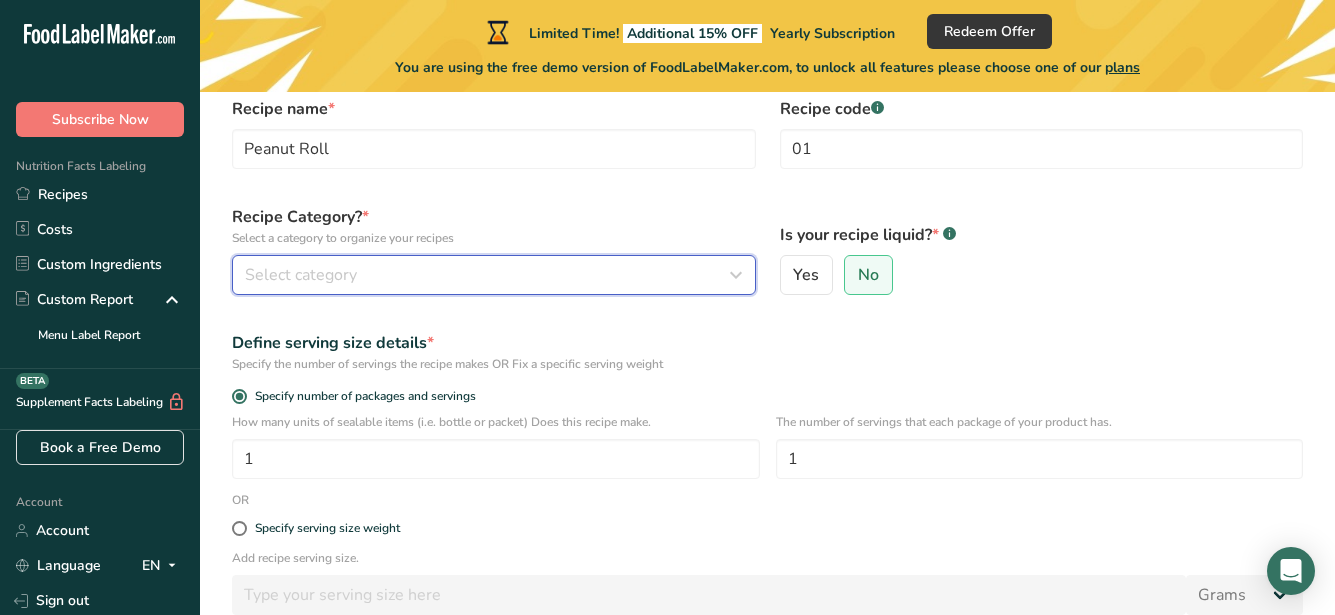 click at bounding box center (736, 275) 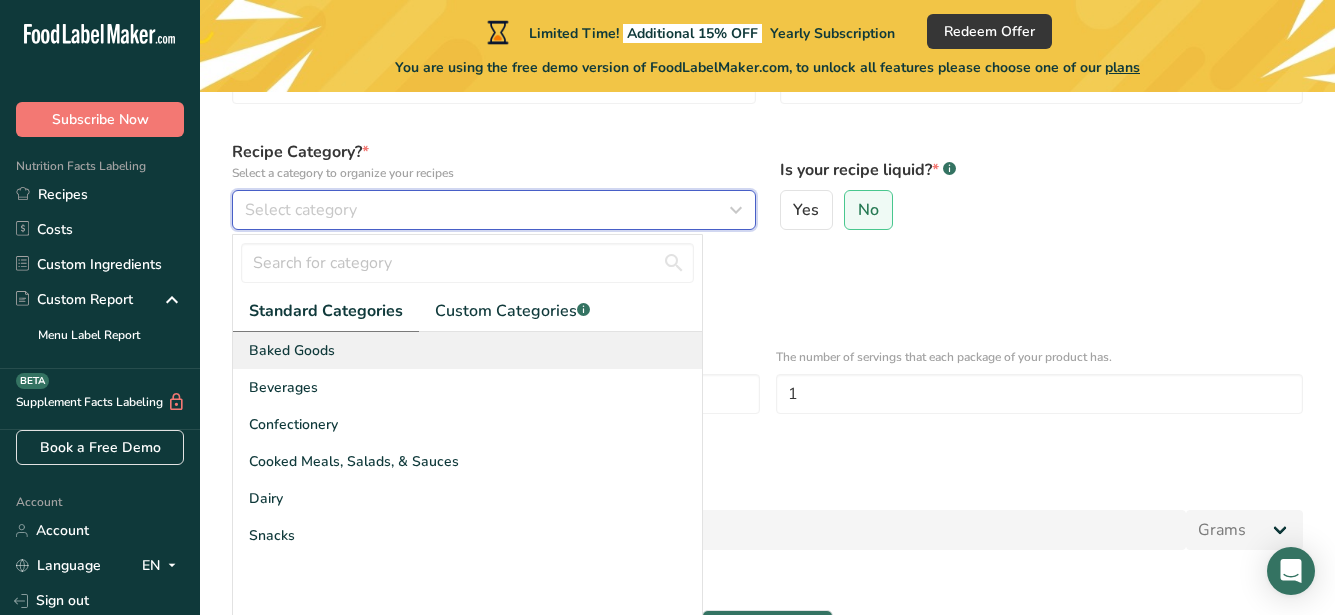 scroll, scrollTop: 200, scrollLeft: 0, axis: vertical 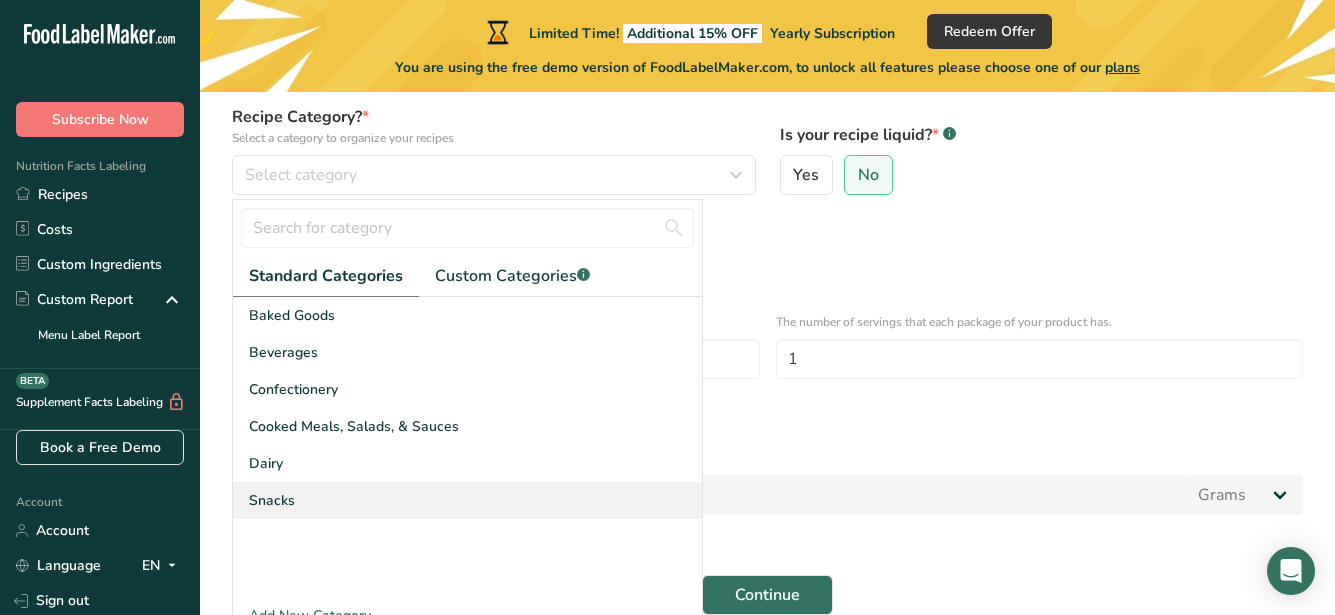 click on "Snacks" at bounding box center (467, 500) 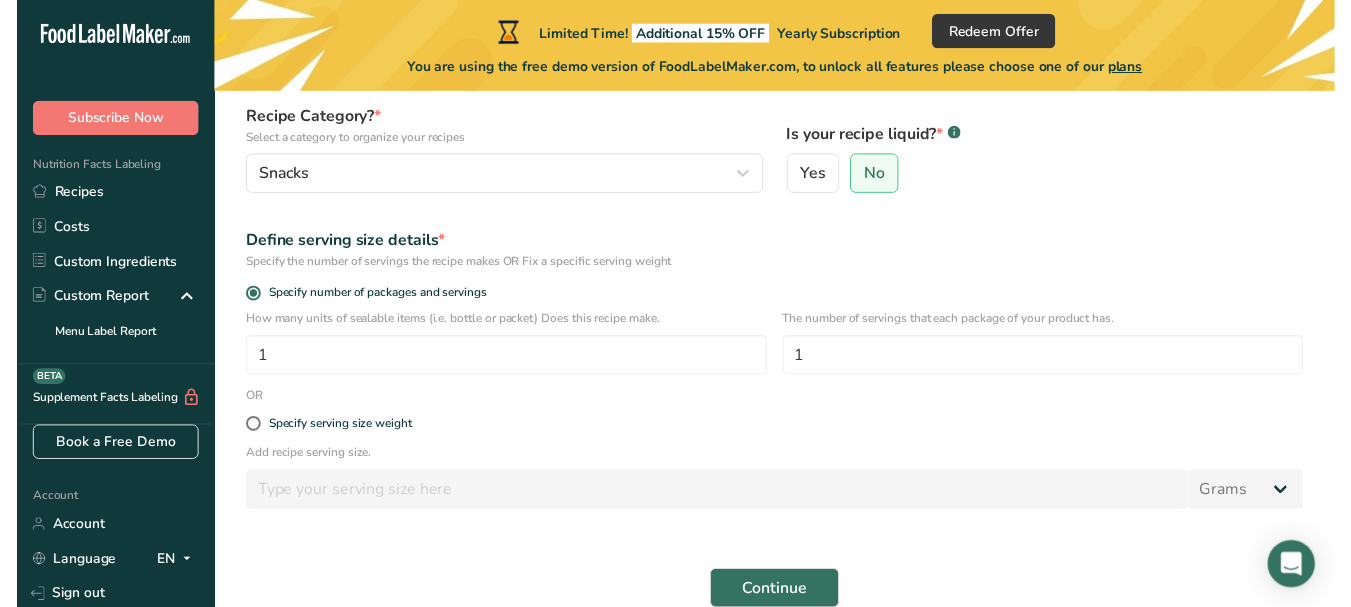 scroll, scrollTop: 296, scrollLeft: 0, axis: vertical 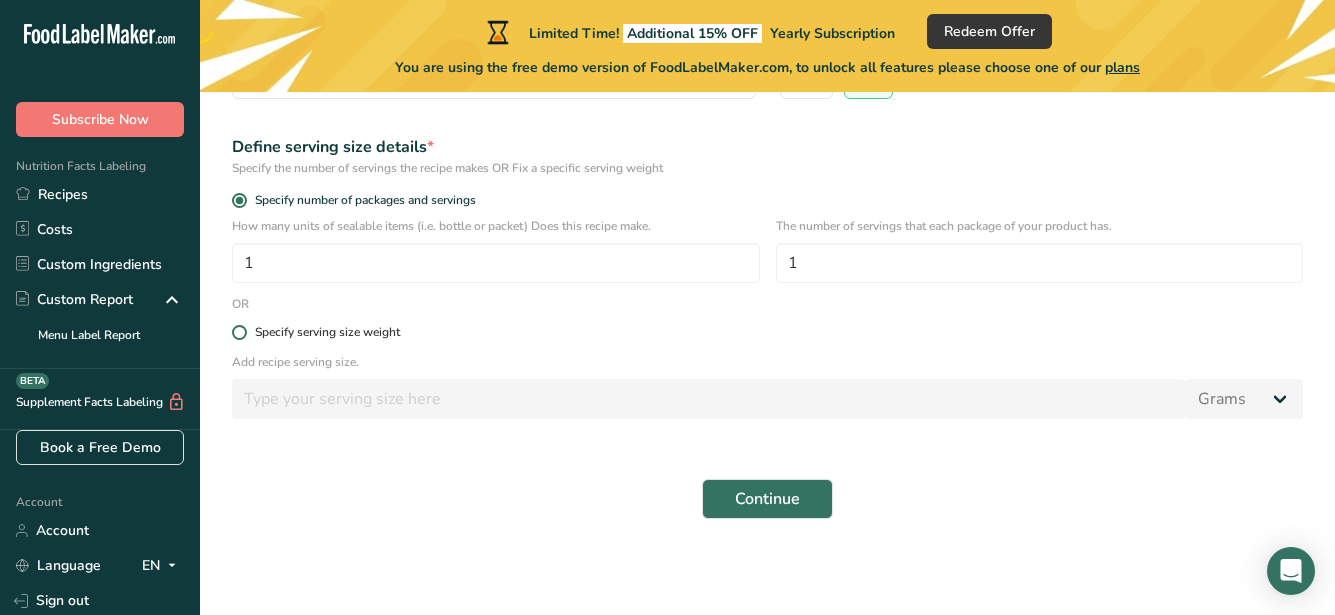 click at bounding box center [239, 332] 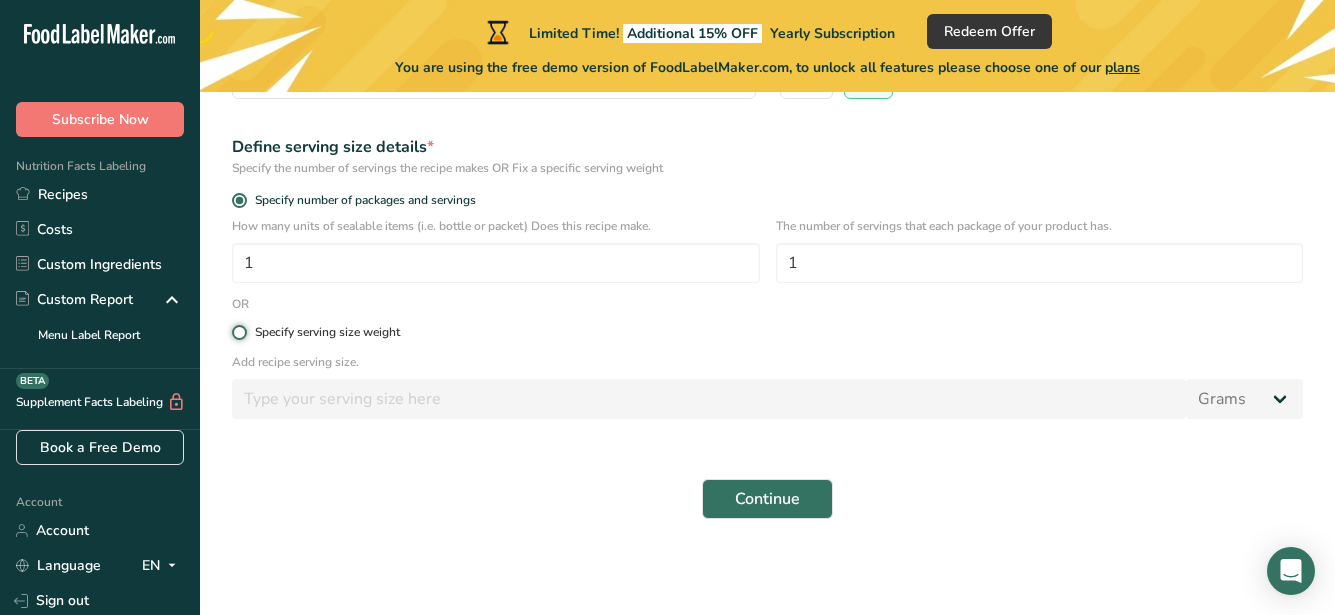 click on "Specify serving size weight" at bounding box center [238, 332] 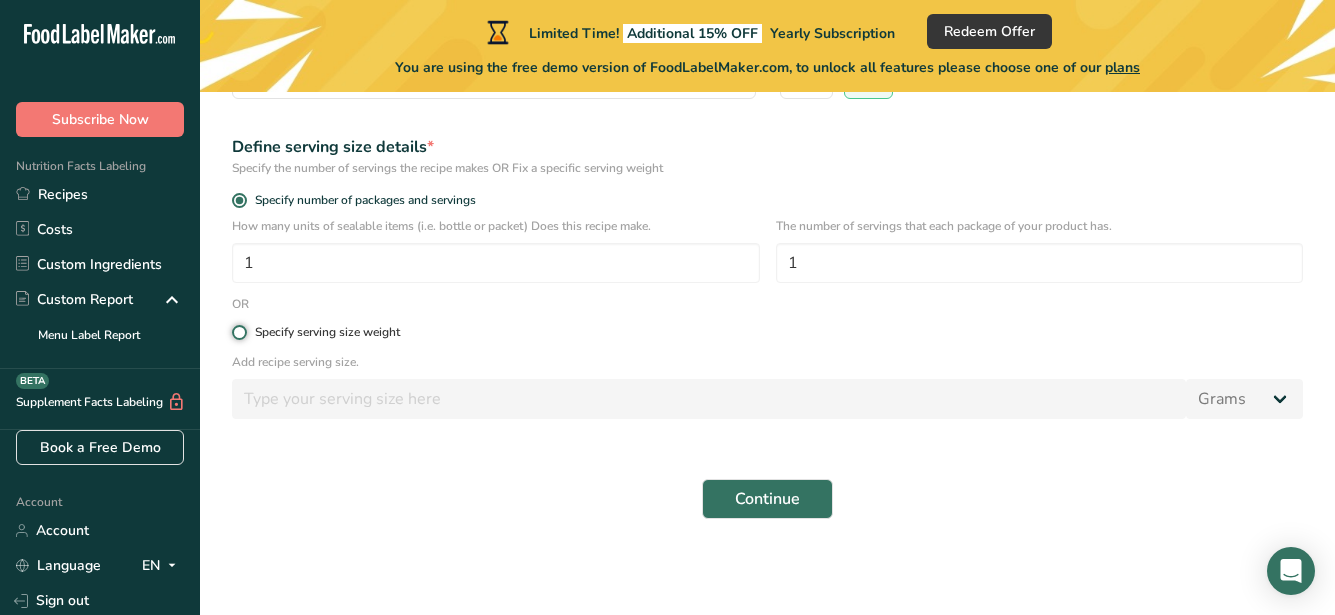 radio on "true" 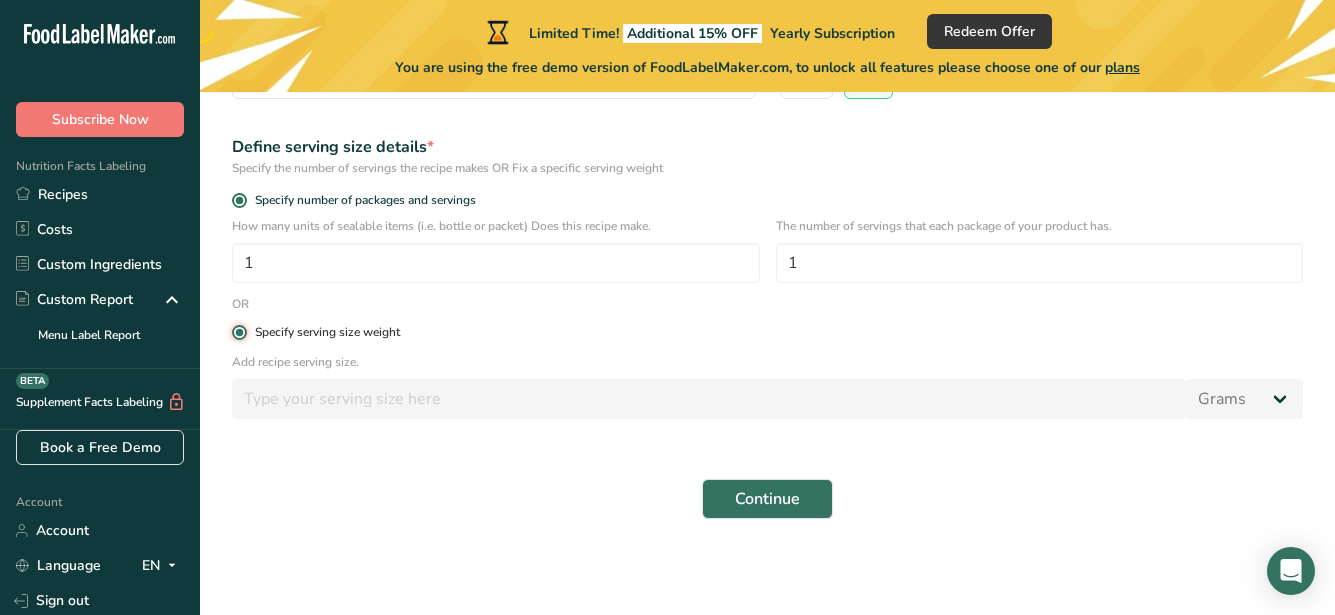 radio on "false" 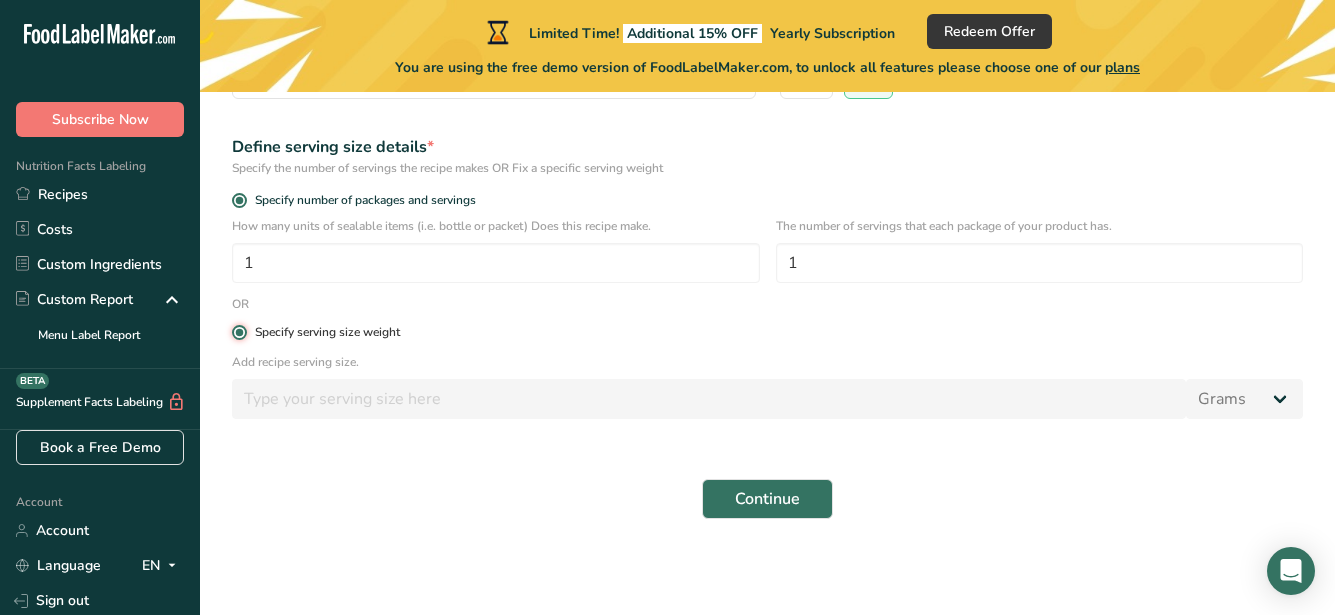 type 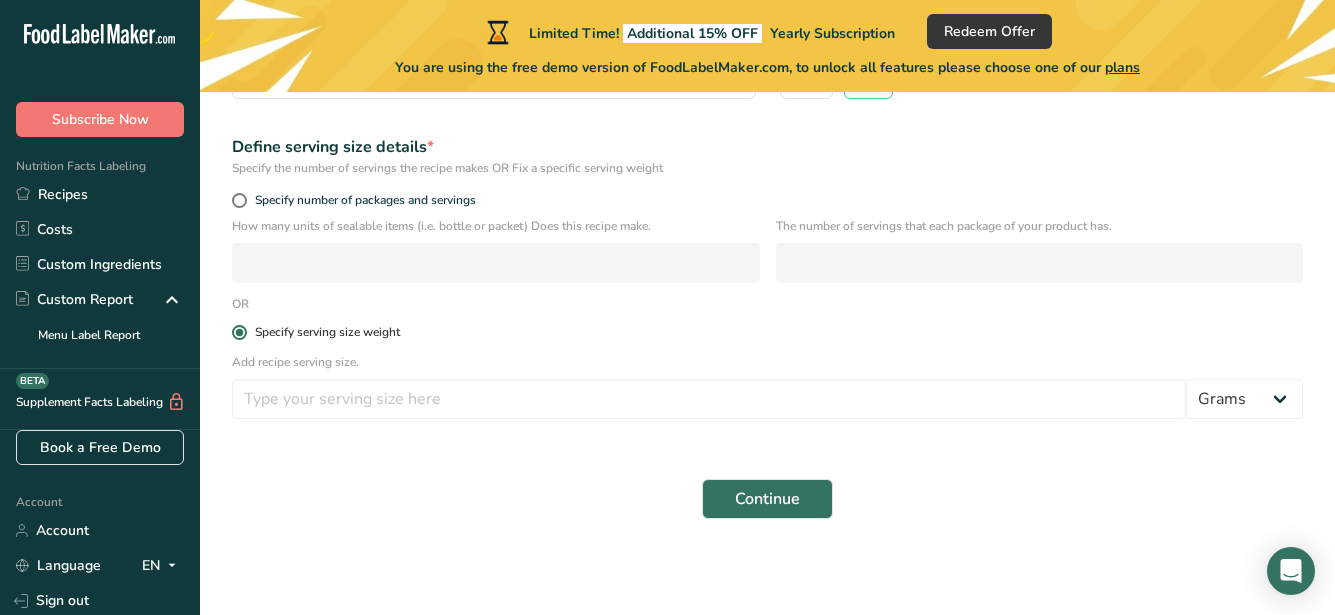 click at bounding box center [239, 332] 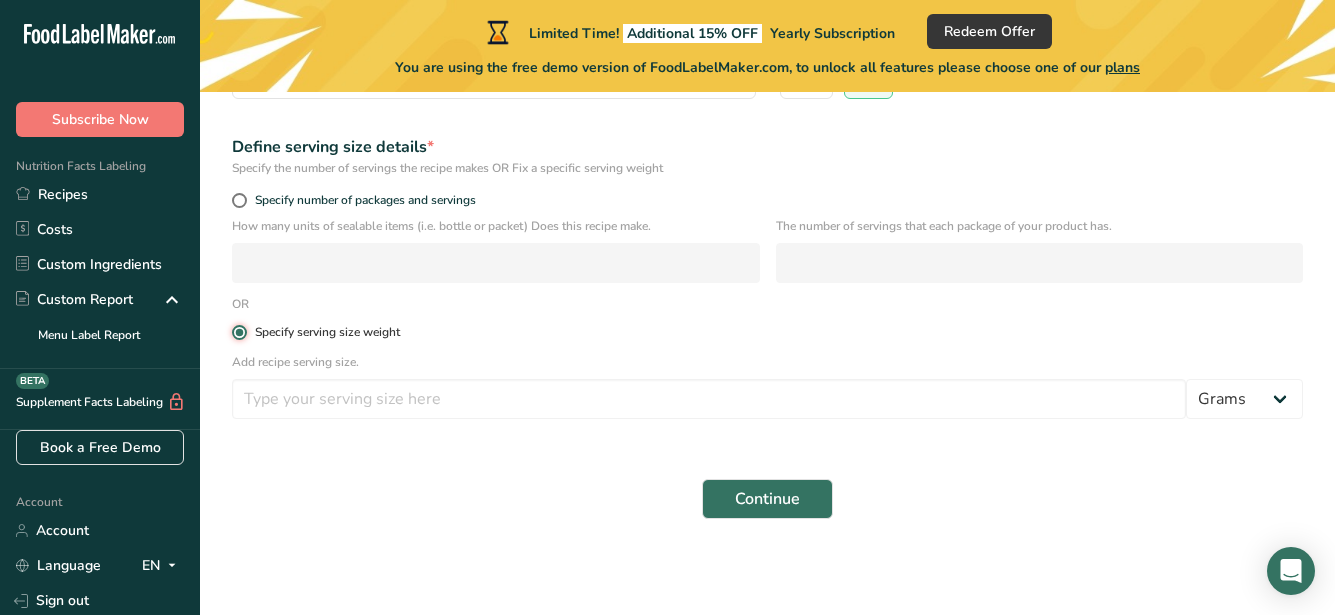click on "Specify serving size weight" at bounding box center (238, 332) 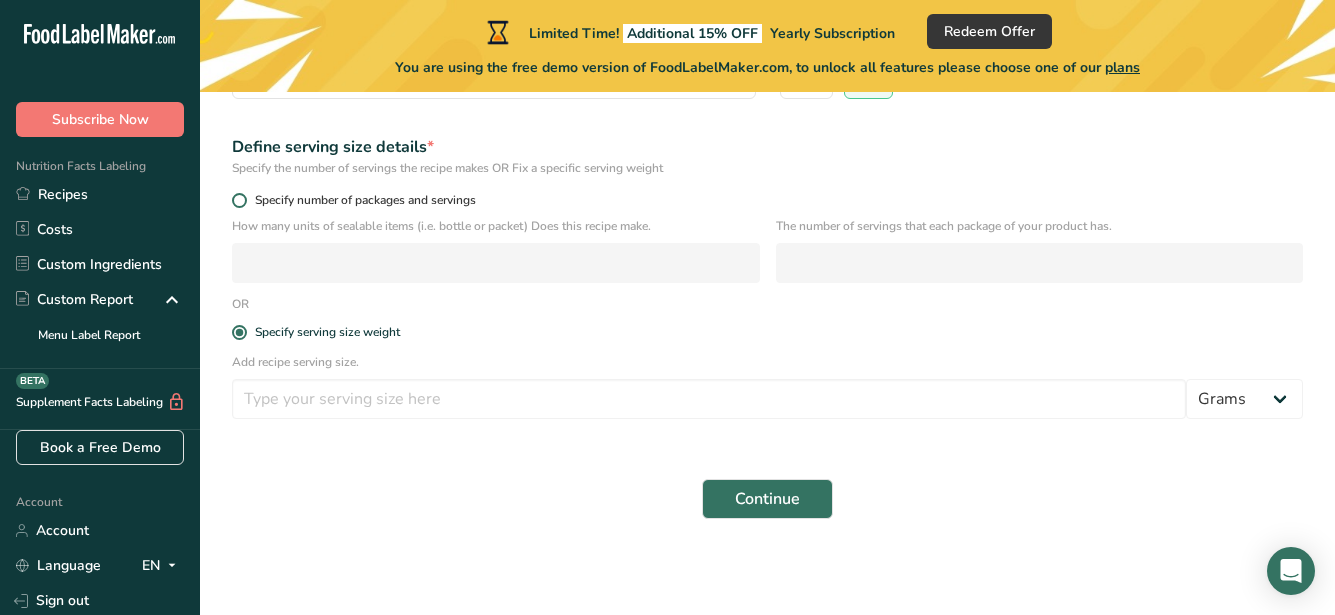 click at bounding box center [239, 200] 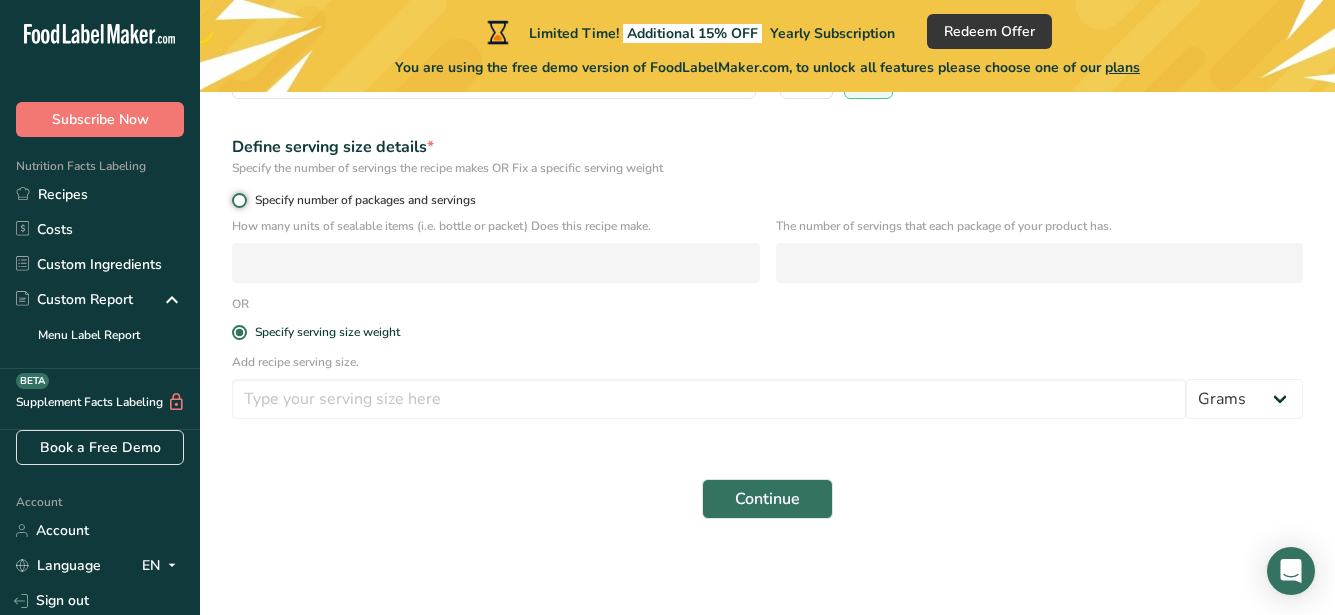 click on "Specify number of packages and servings" at bounding box center [238, 200] 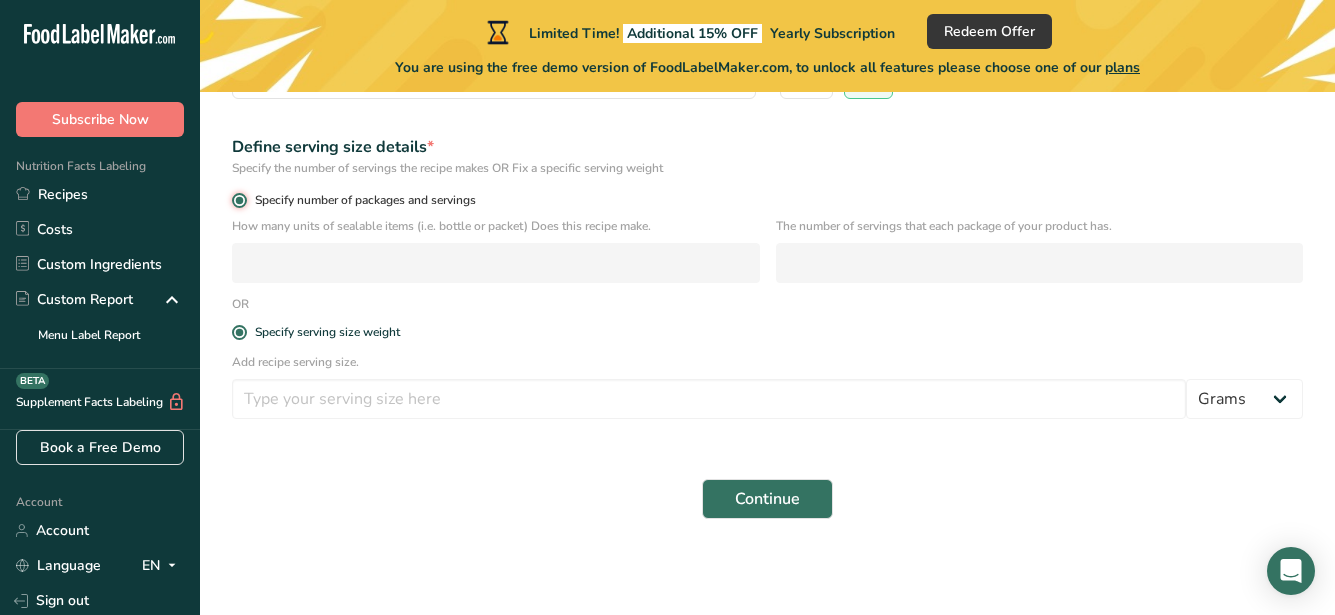 radio on "false" 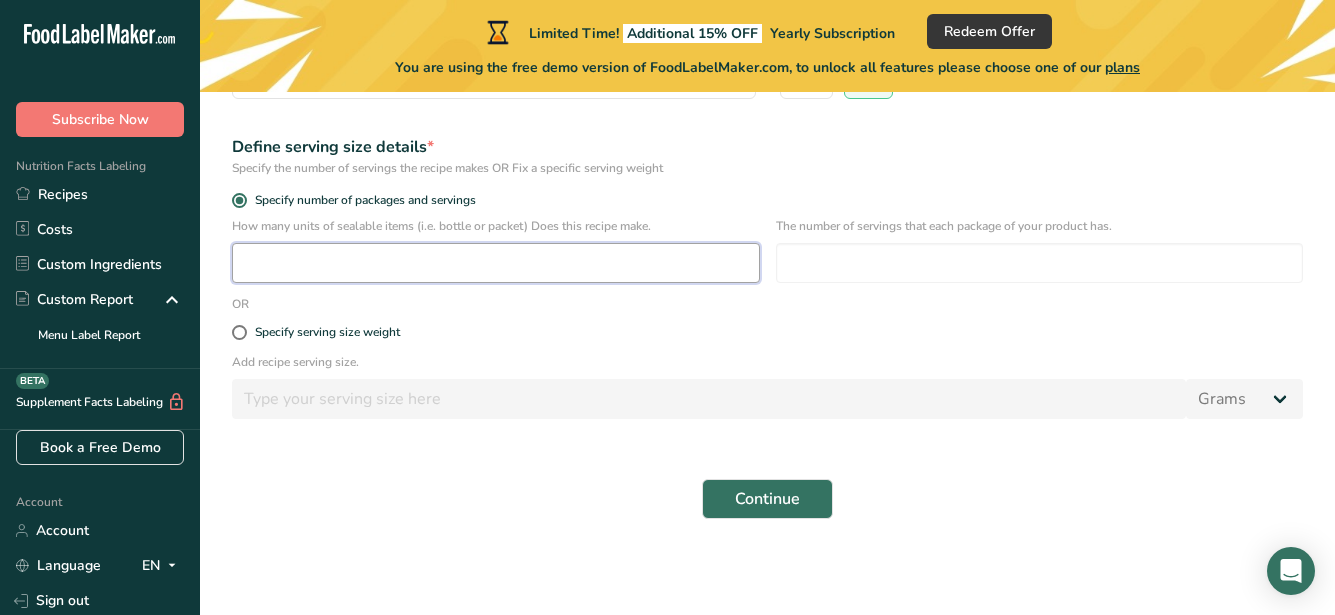 click at bounding box center [496, 263] 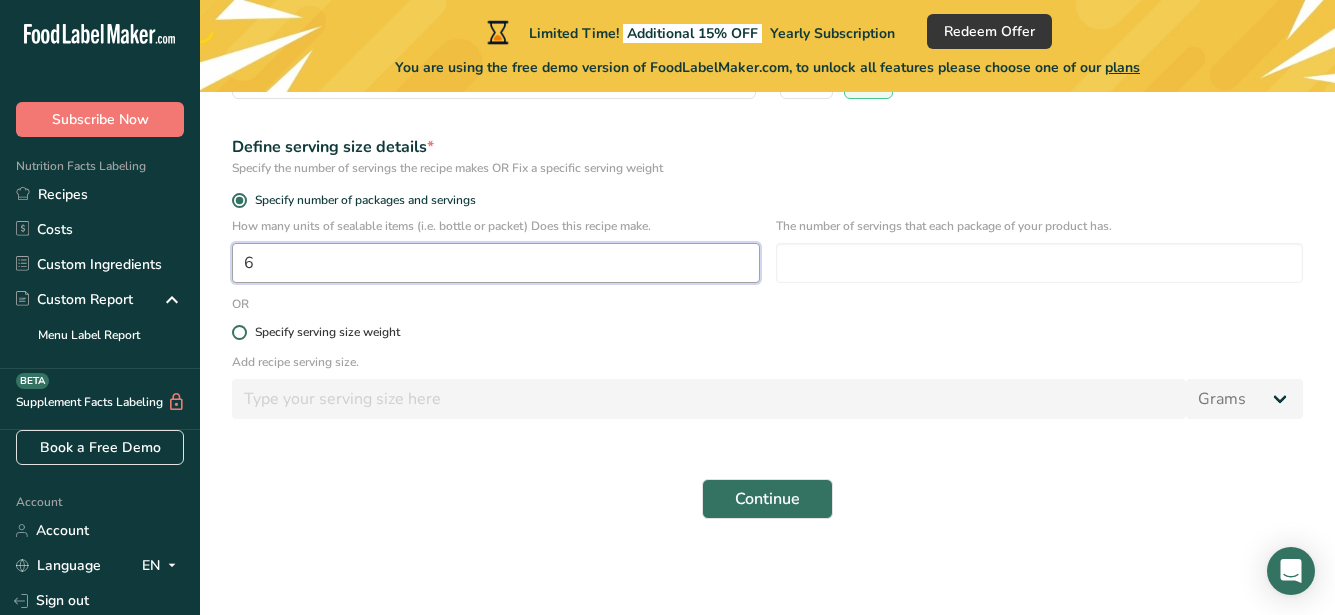 type on "6" 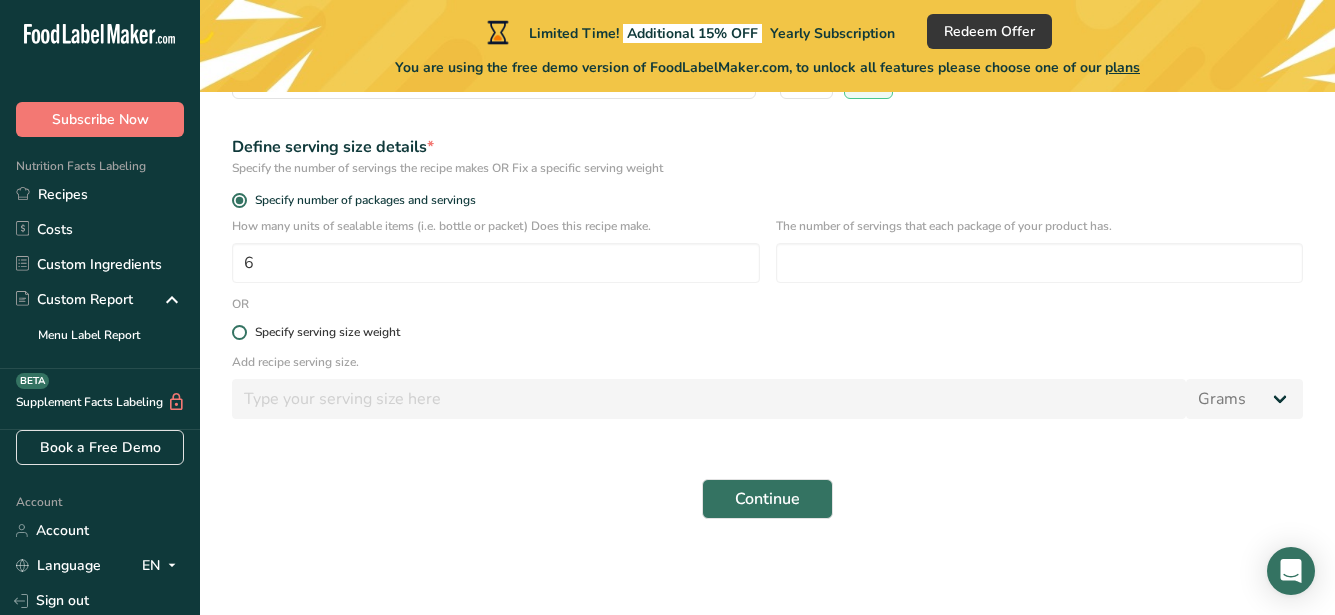 click at bounding box center [239, 332] 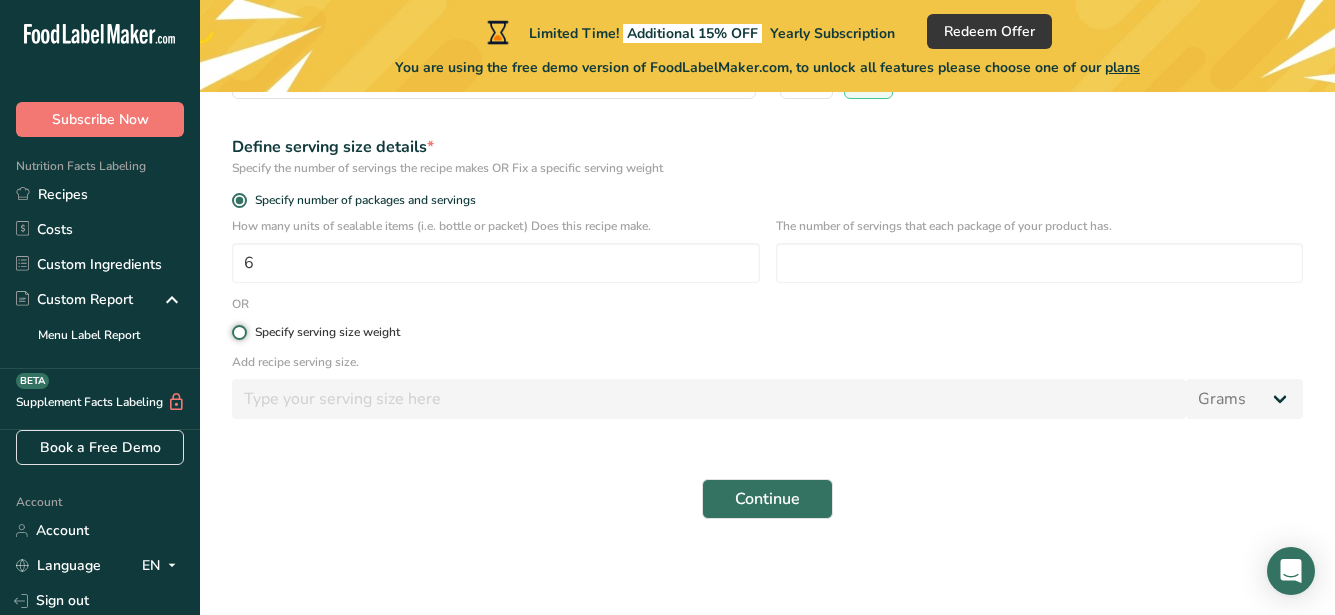 click on "Specify serving size weight" at bounding box center (238, 332) 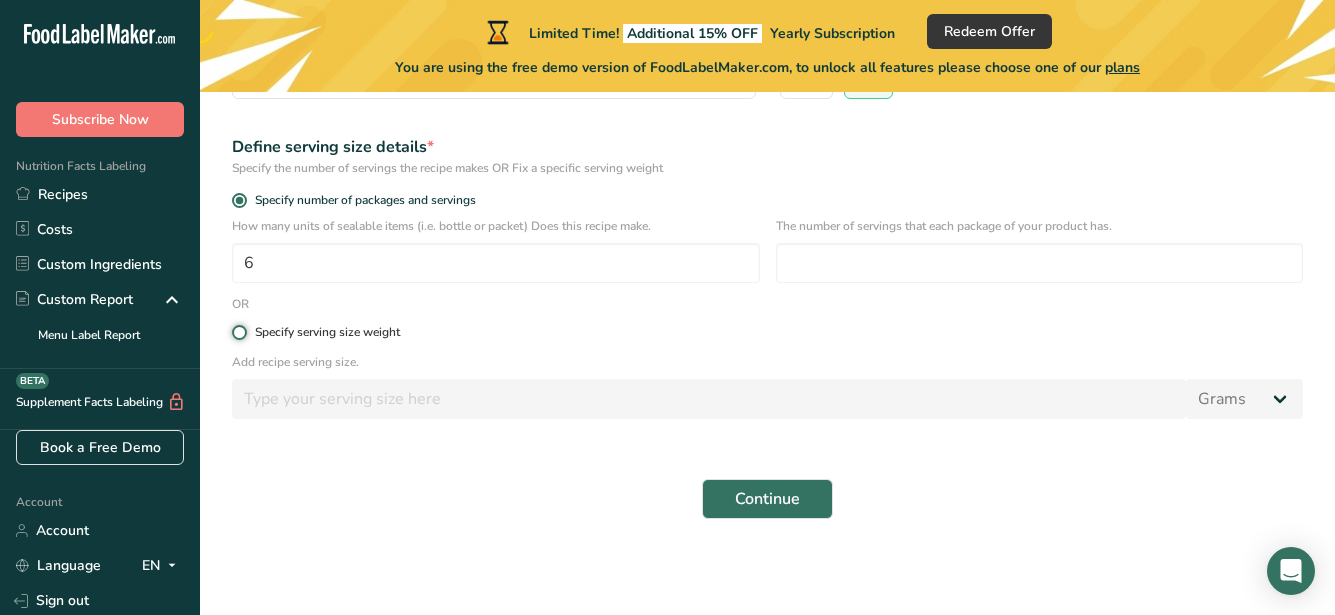 radio on "true" 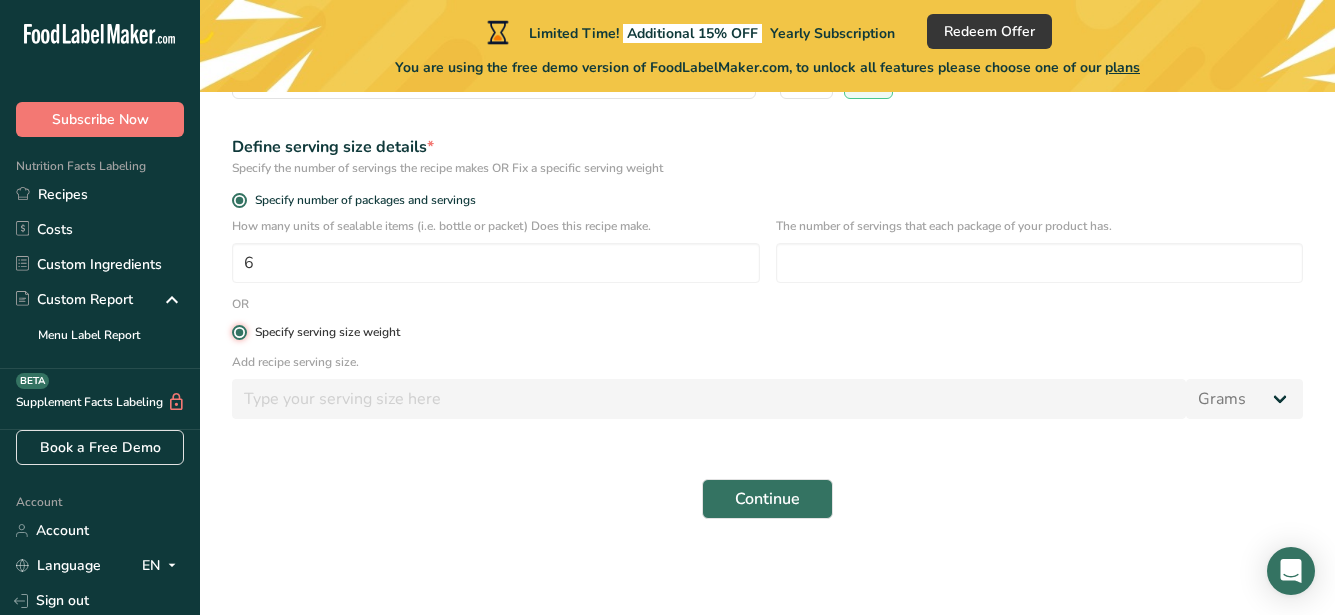 radio on "false" 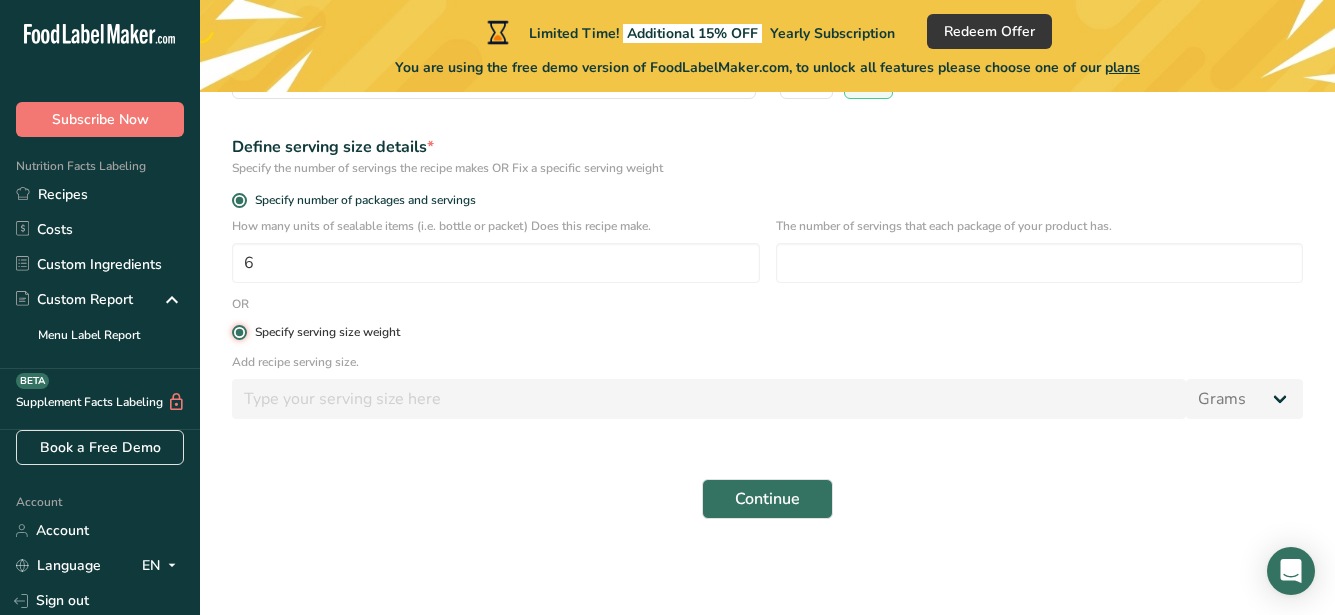 type 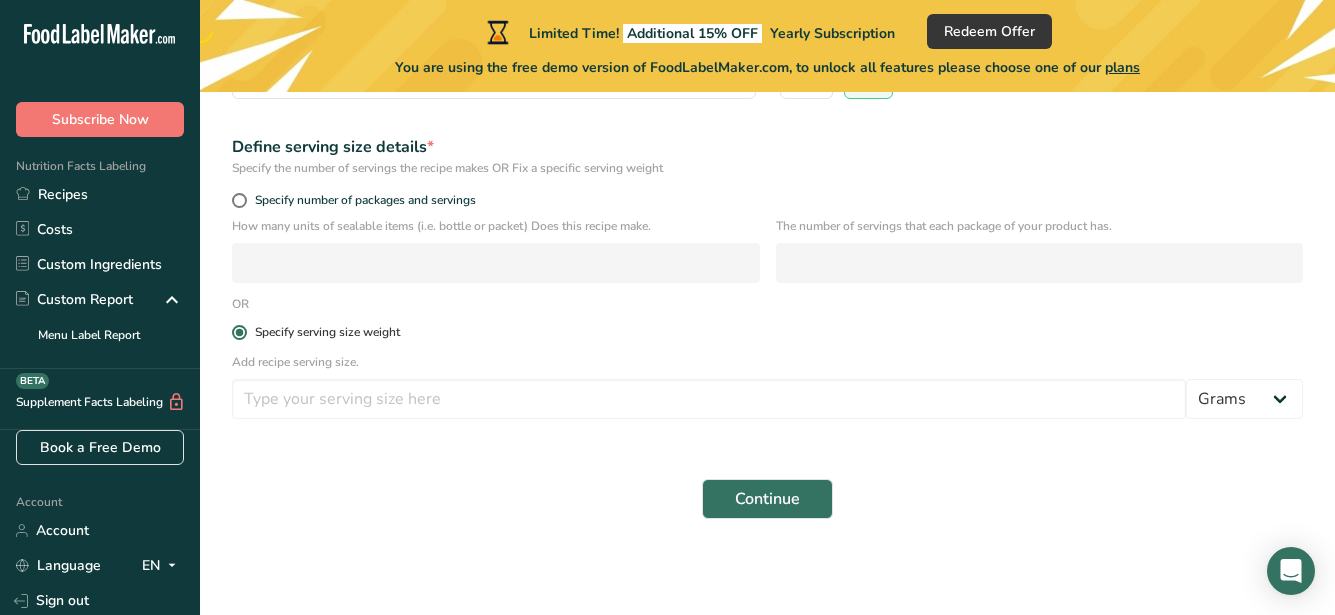 click at bounding box center [239, 332] 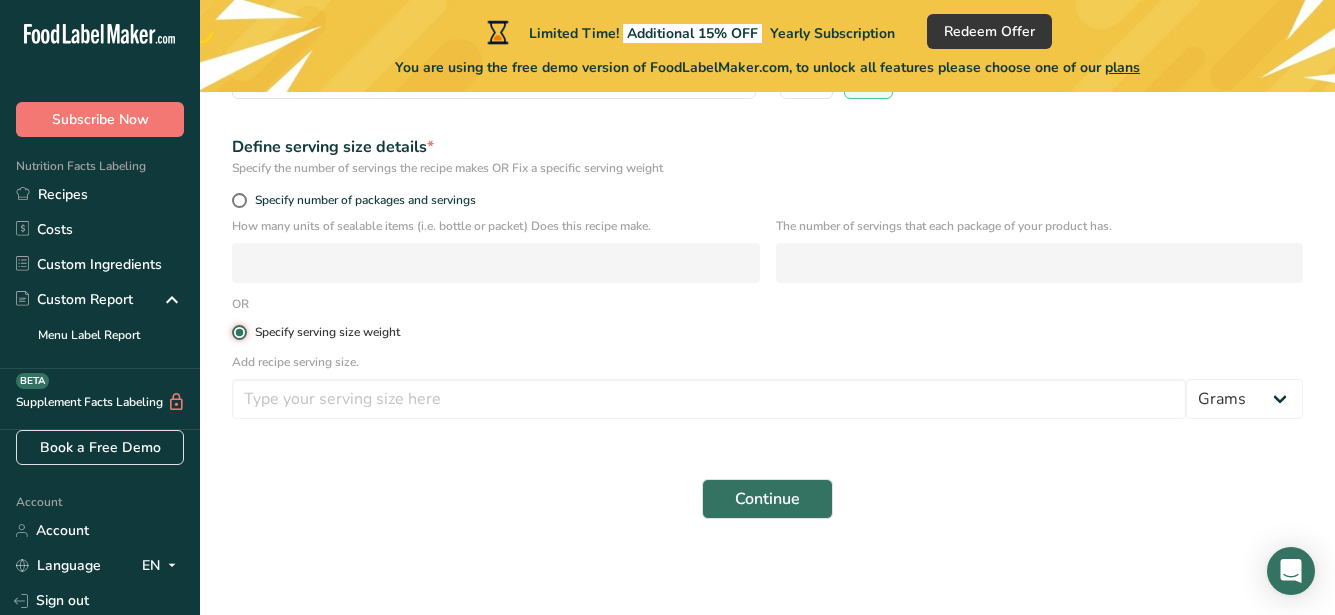 click on "Specify serving size weight" at bounding box center (238, 332) 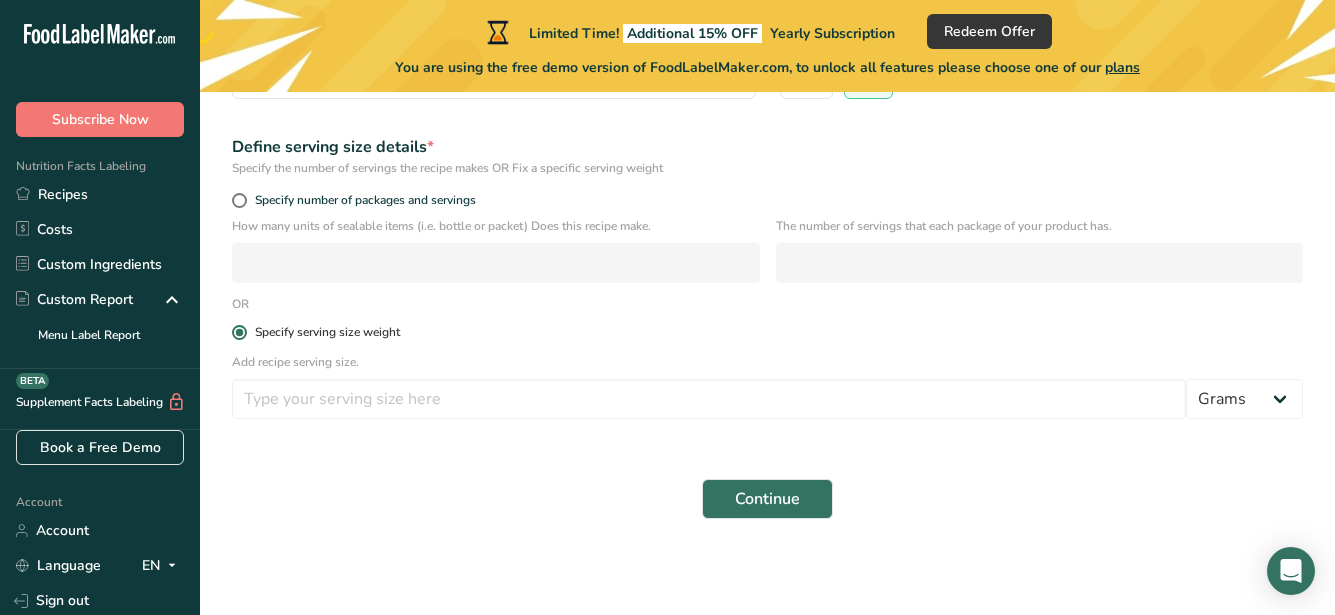 click at bounding box center (239, 332) 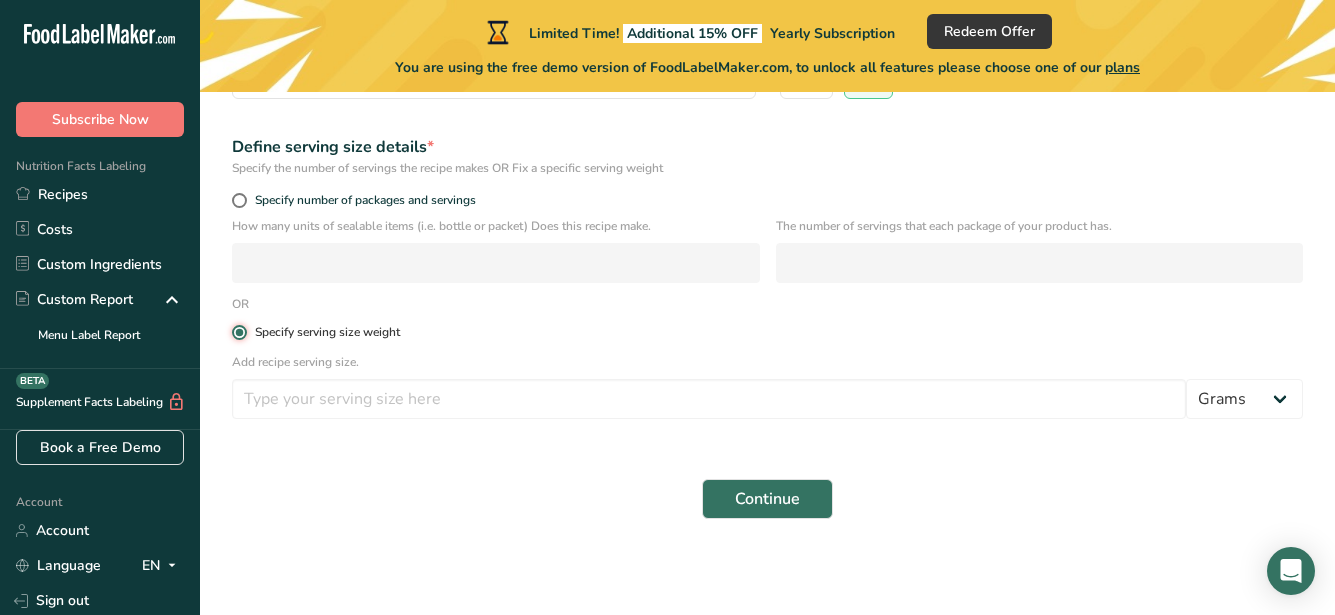click on "Specify serving size weight" at bounding box center [238, 332] 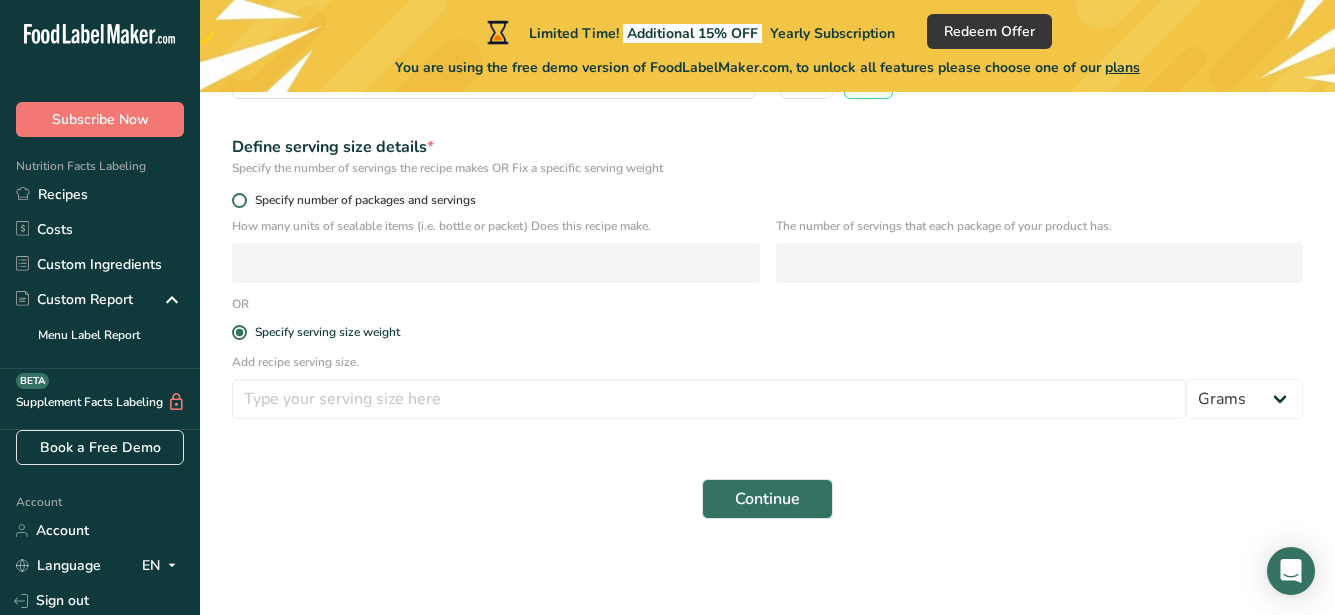 click at bounding box center (239, 200) 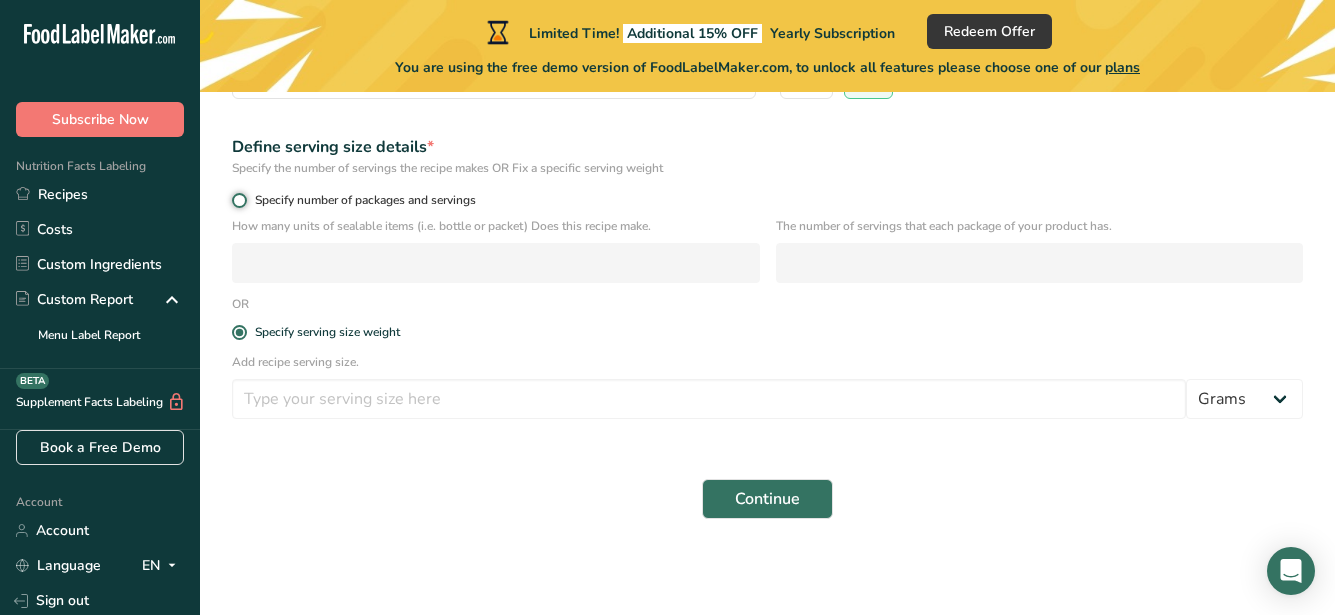 click on "Specify number of packages and servings" at bounding box center [238, 200] 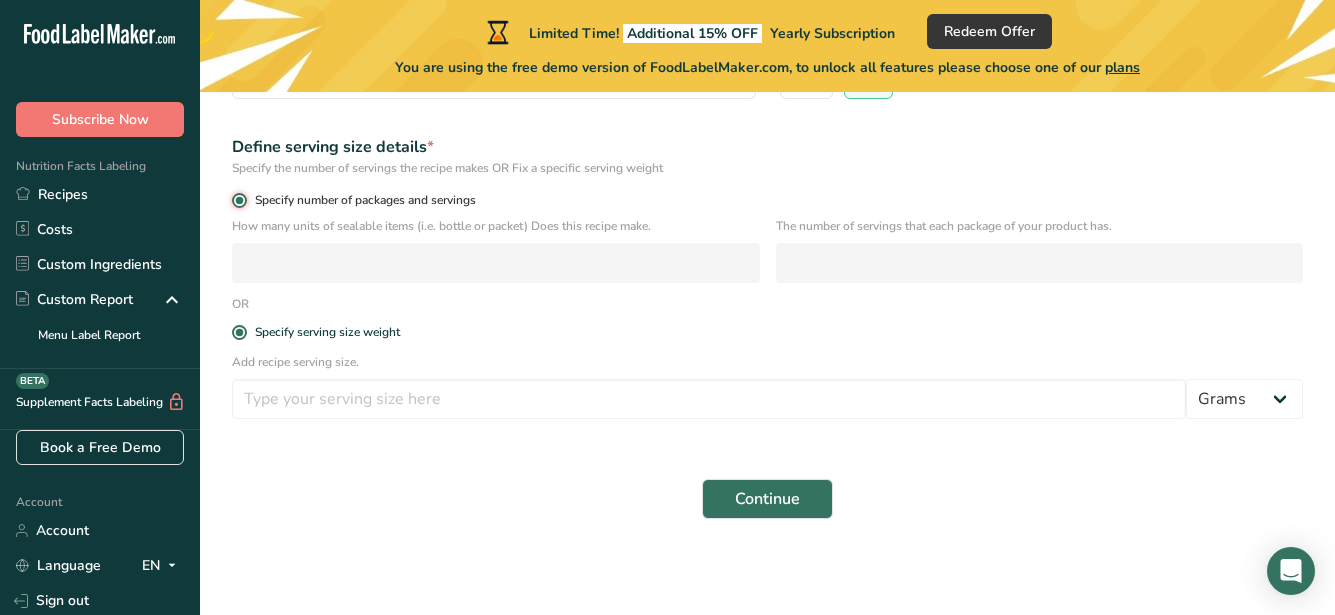 radio on "false" 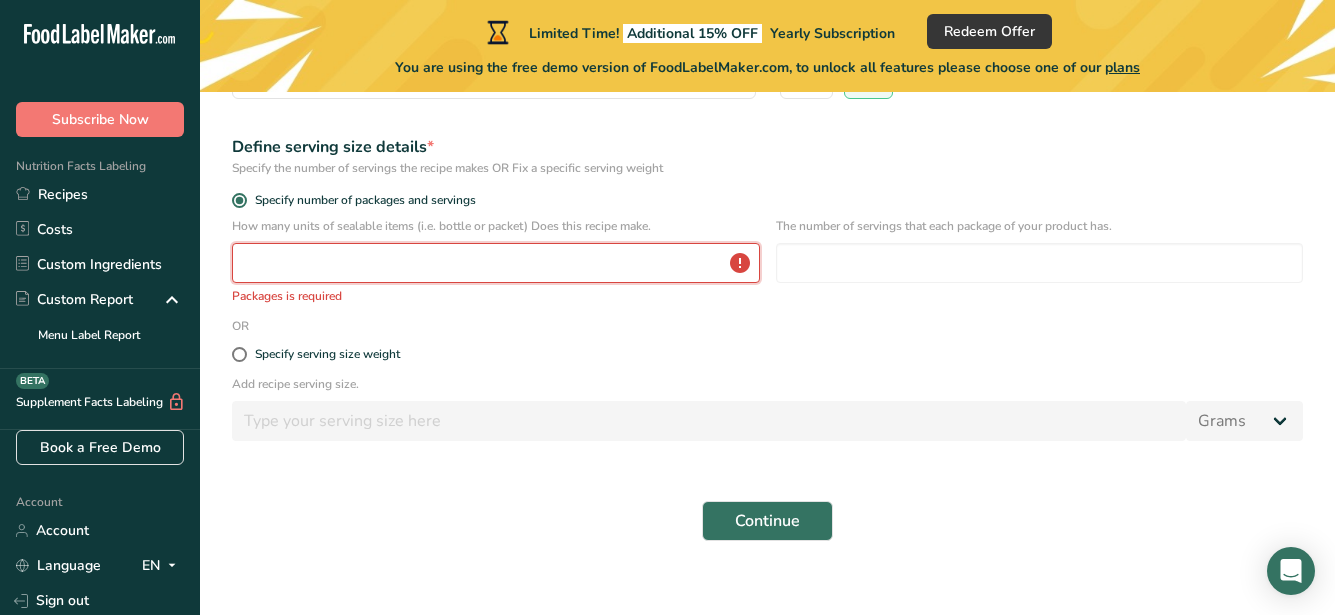 click at bounding box center [496, 263] 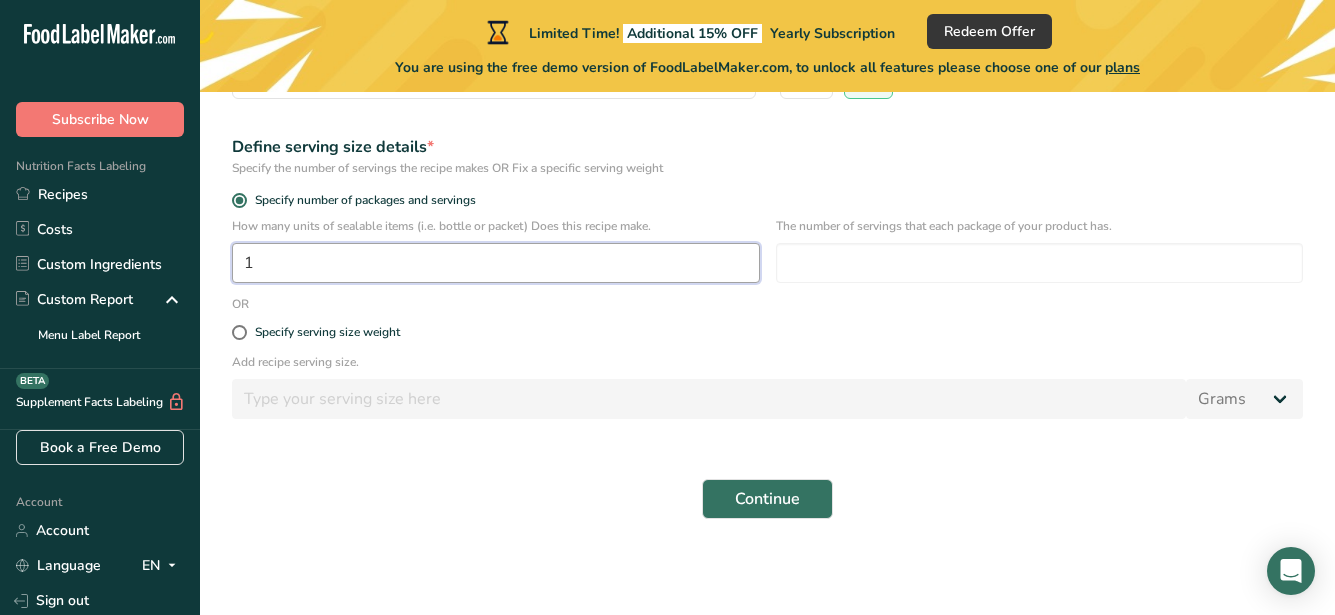 type on "1" 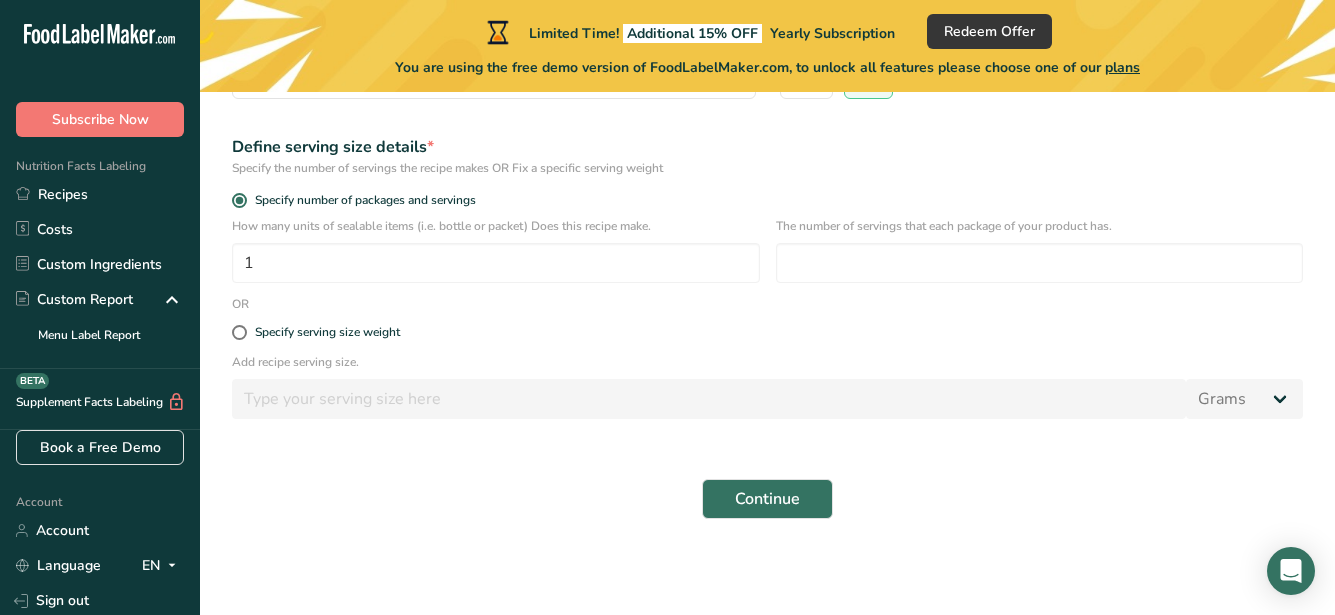 click on "Recipe name *   Peanut Roll
Recipe code
.a-a{fill:#347362;}.b-a{fill:#fff;}           01
Recipe Category? *
Select a category to organize your recipes
Snacks
Standard Categories
Custom Categories
.a-a{fill:#347362;}.b-a{fill:#fff;}
Baked Goods
Beverages
Confectionery
Cooked Meals, Salads, & Sauces
Dairy
Snacks
Add New Category
Is your recipe liquid? *   .a-a{fill:#347362;}.b-a{fill:#fff;}           Yes   No
Define serving size details *
Specify the number of servings the recipe makes OR Fix a specific serving weight
Specify number of packages and servings
[NUMBER]
OR" at bounding box center [767, 210] 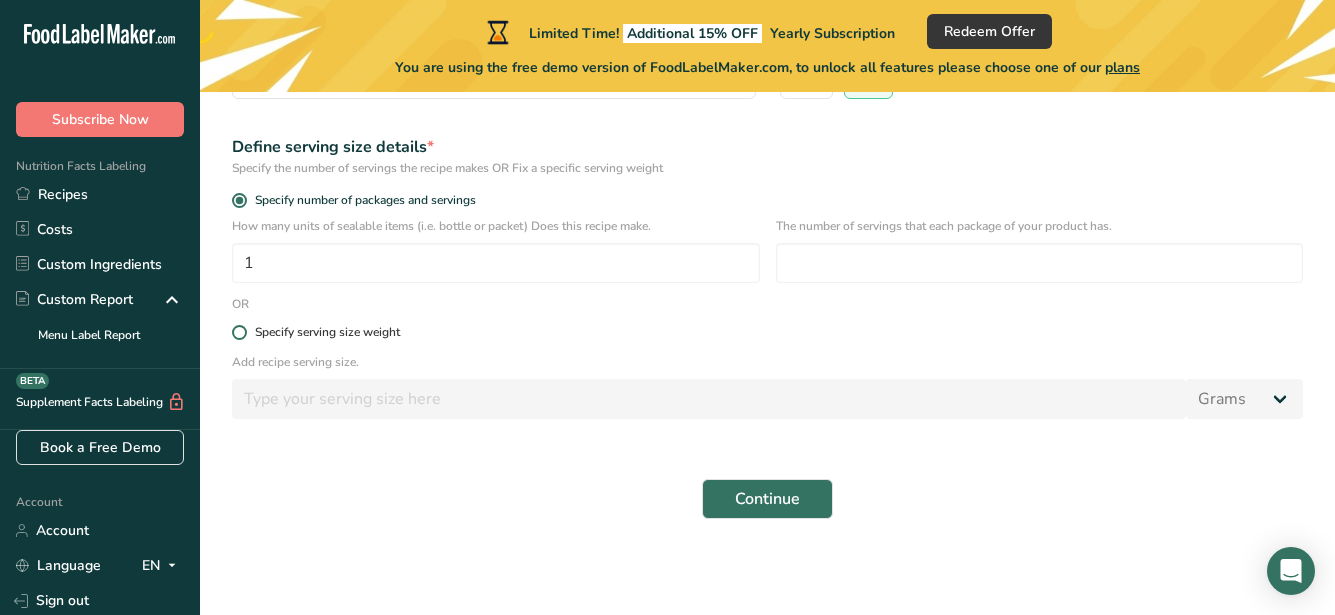 click at bounding box center (239, 332) 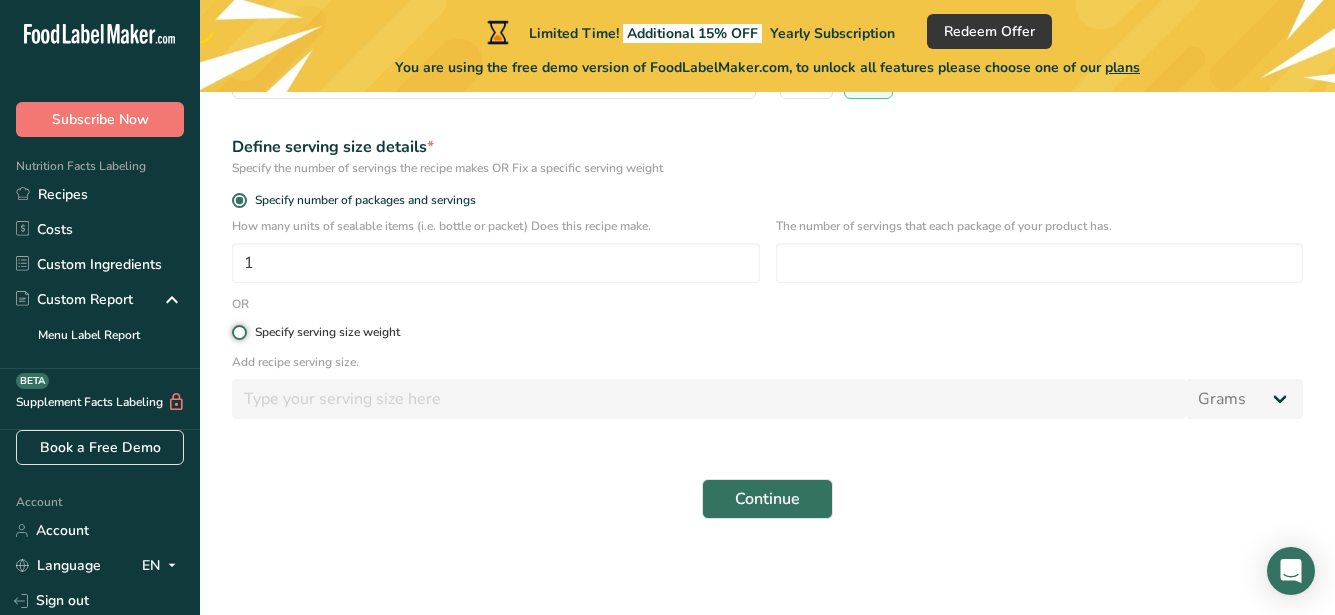 click on "Specify serving size weight" at bounding box center (238, 332) 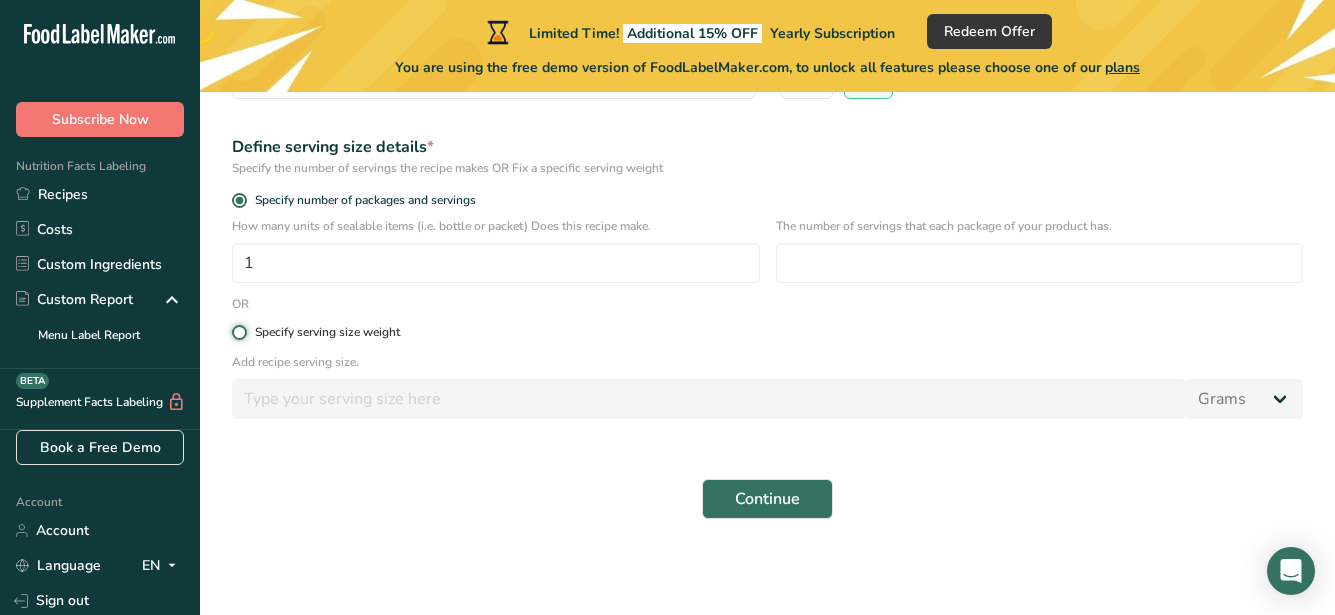 radio on "true" 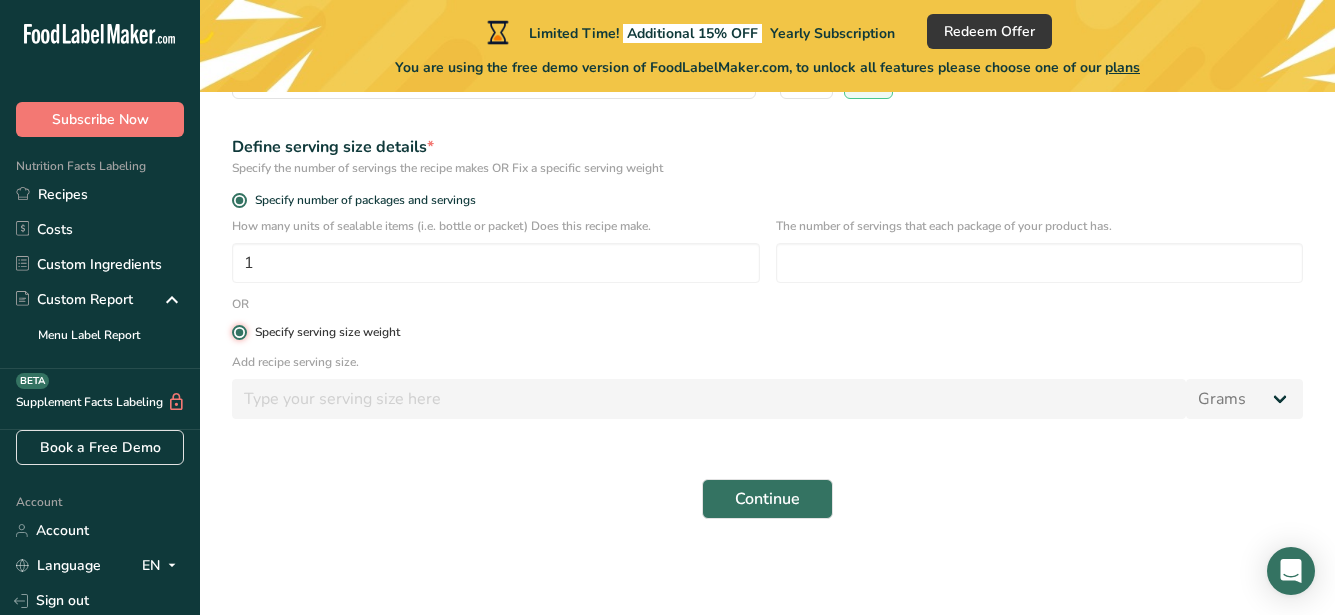 radio on "false" 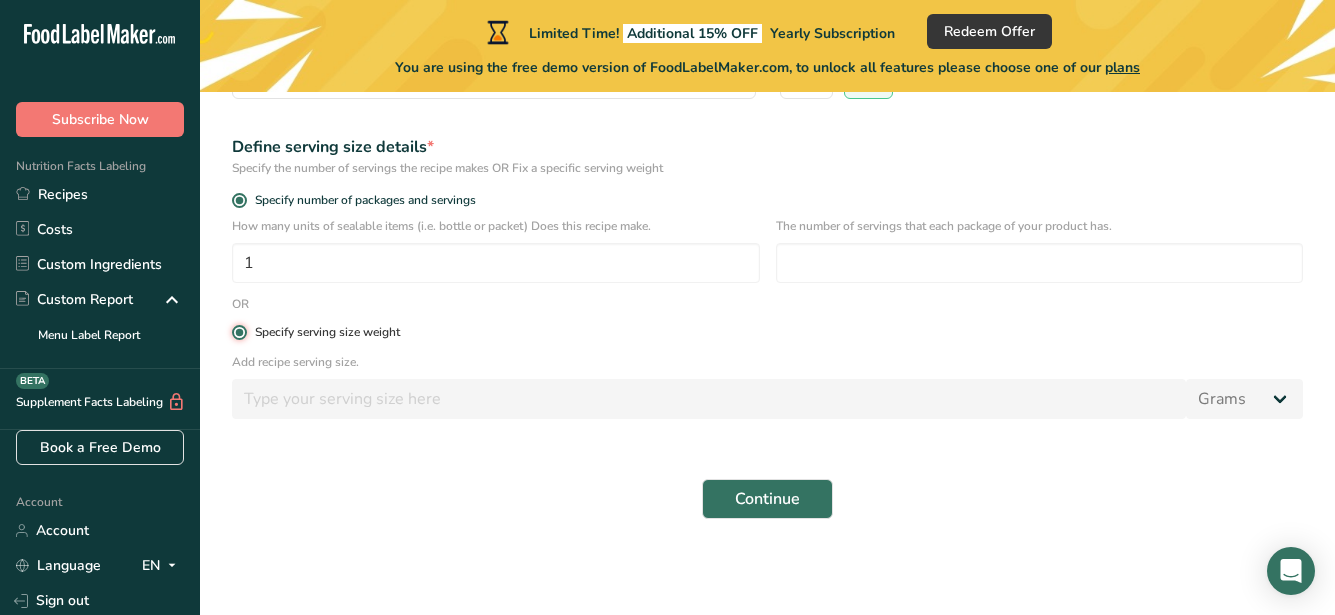 type 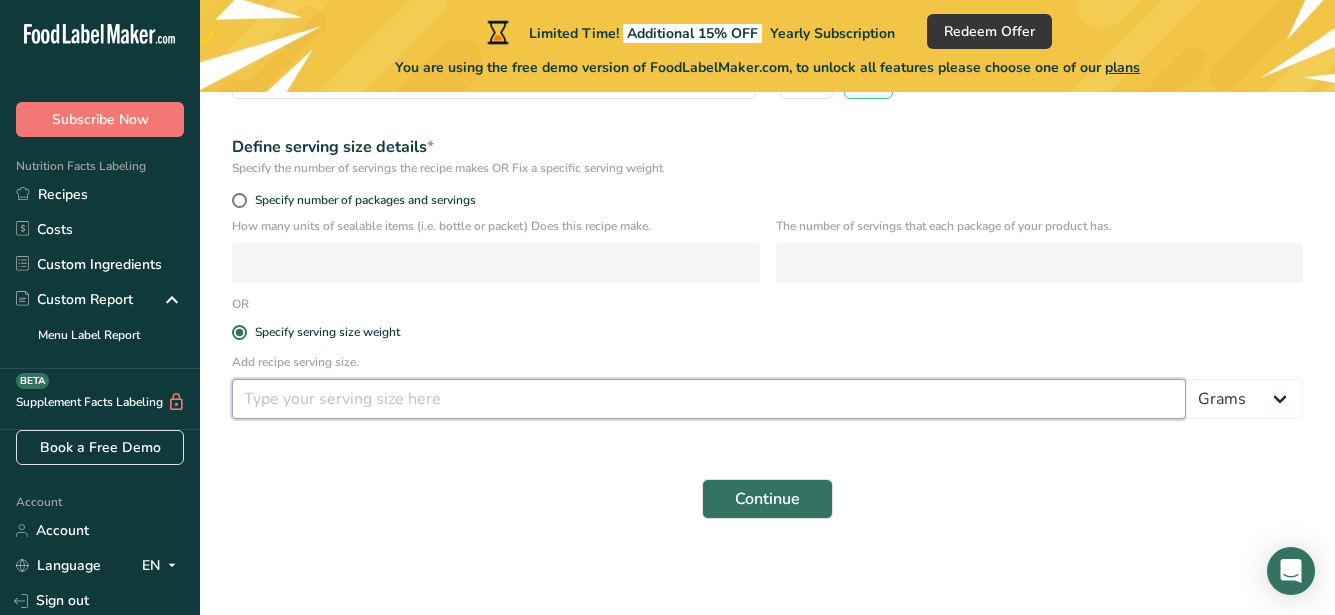 click at bounding box center [709, 399] 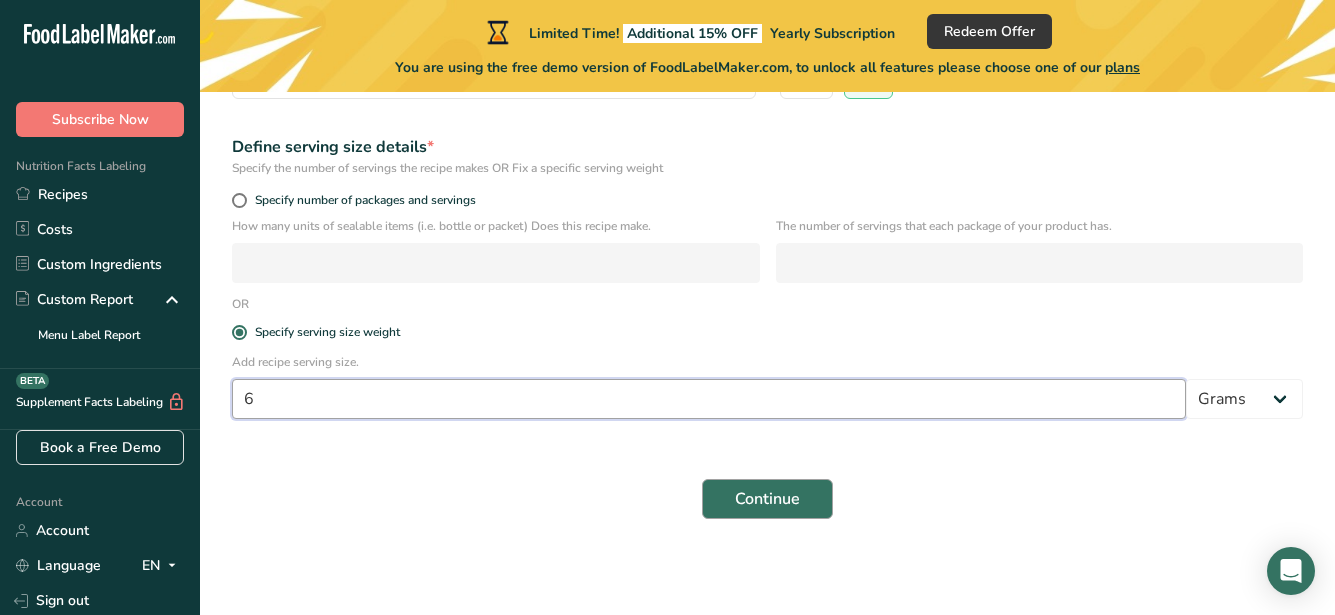 type on "6" 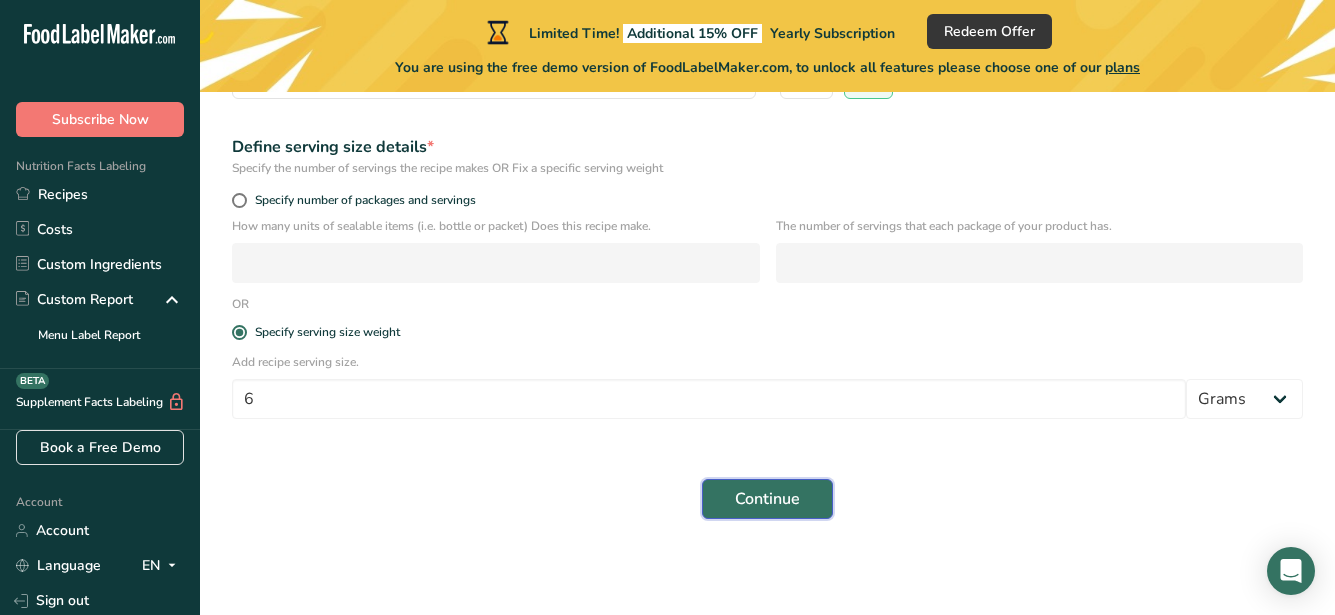 click on "Continue" at bounding box center [767, 499] 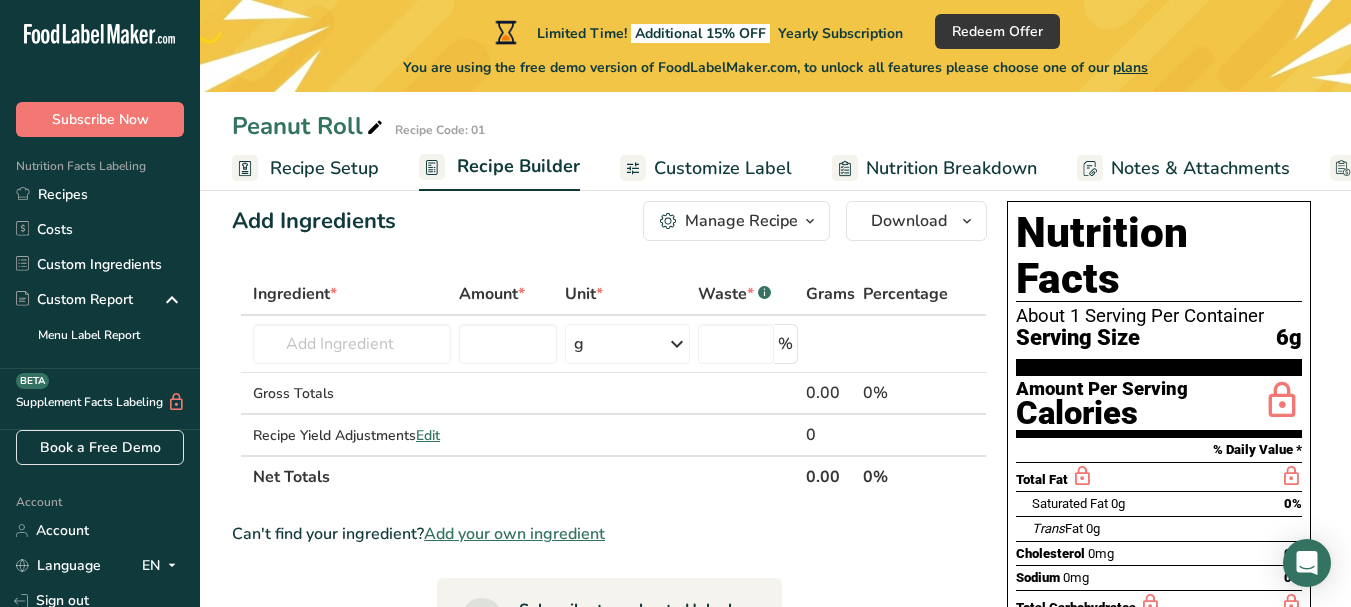 scroll, scrollTop: 0, scrollLeft: 0, axis: both 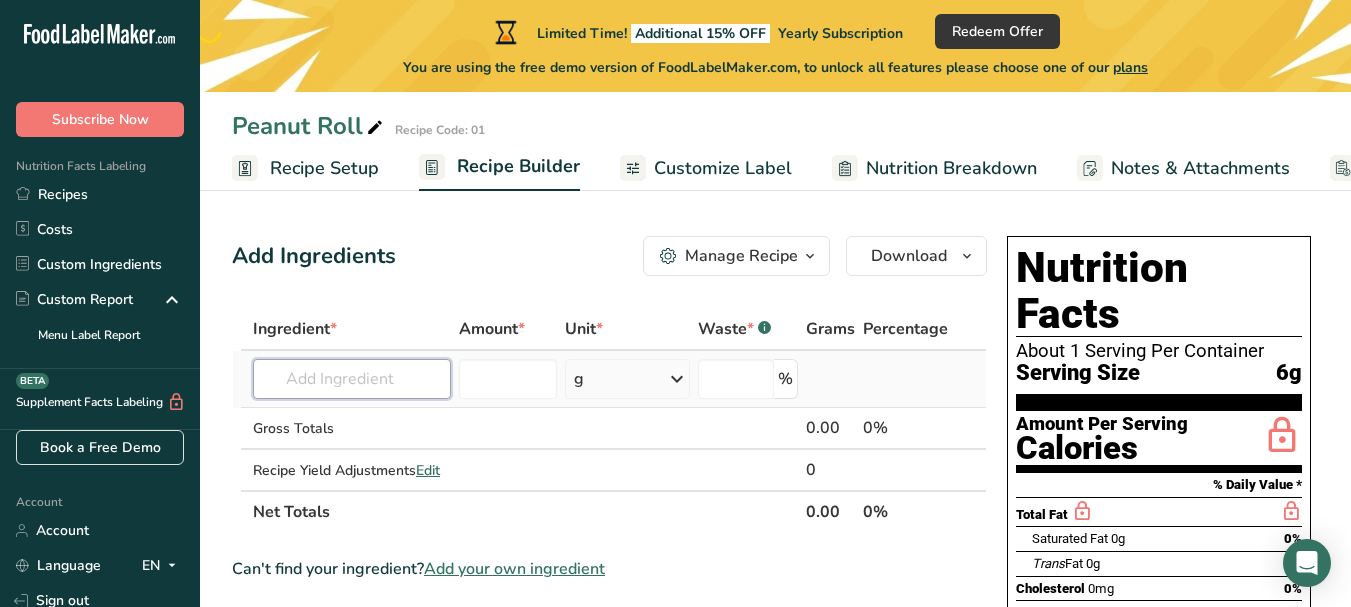 click at bounding box center (352, 379) 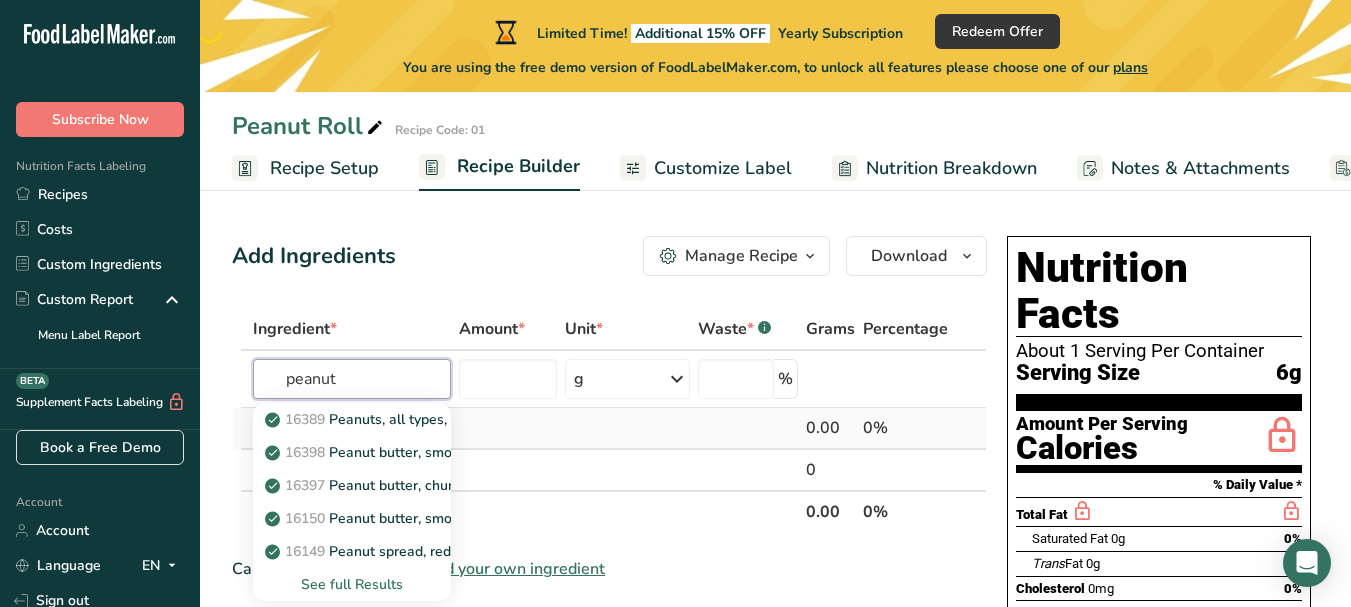 type on "peanut" 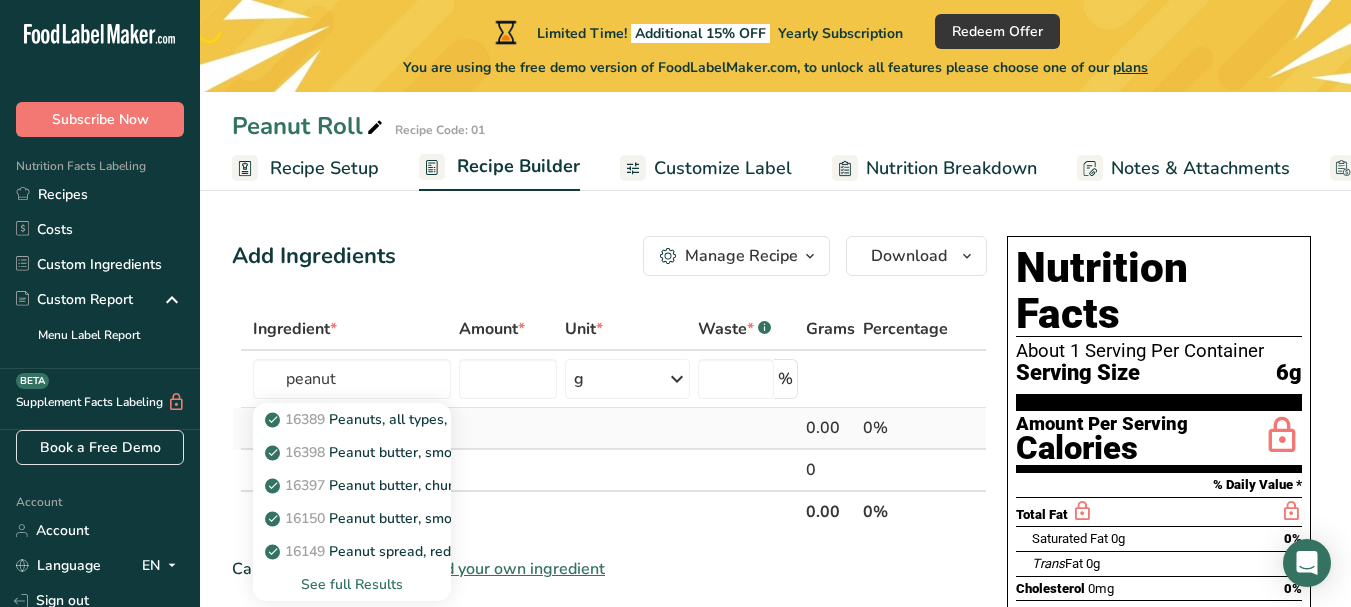 type 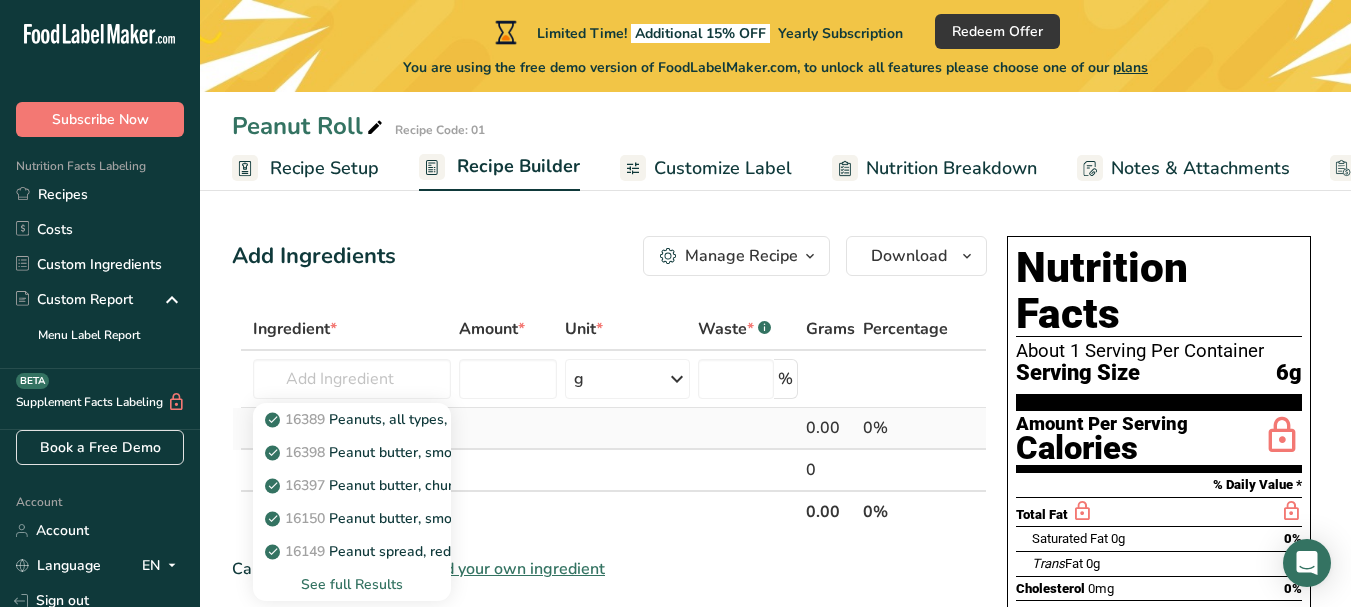 click at bounding box center [508, 429] 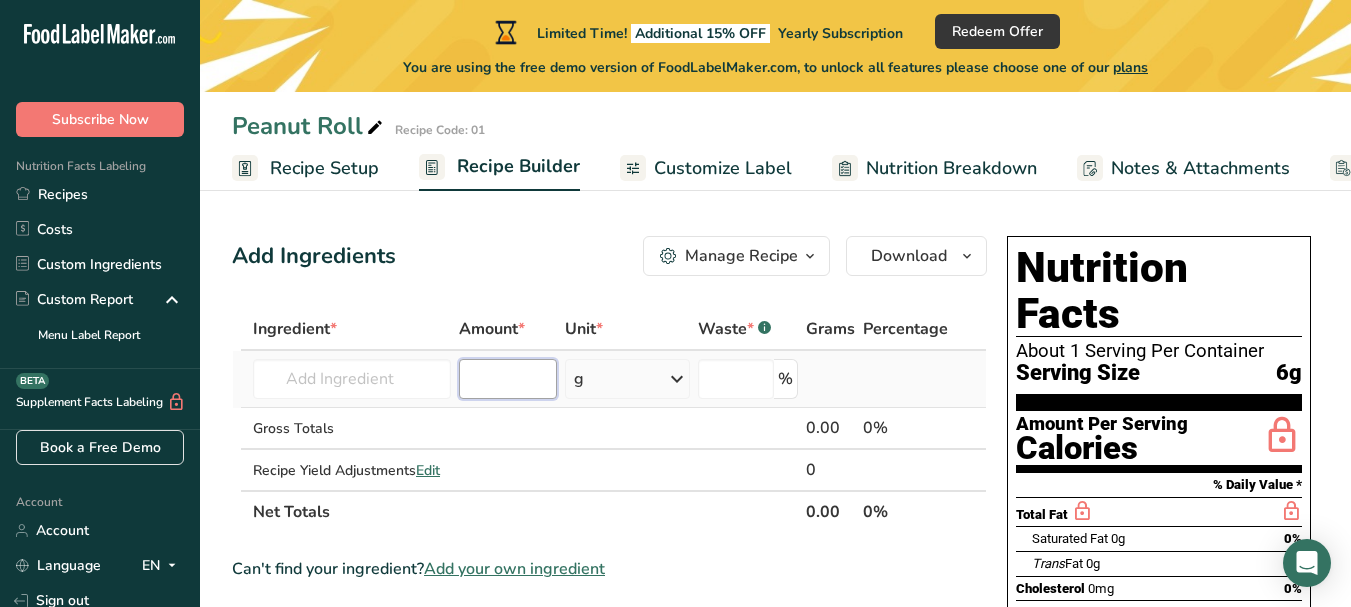 click at bounding box center (508, 379) 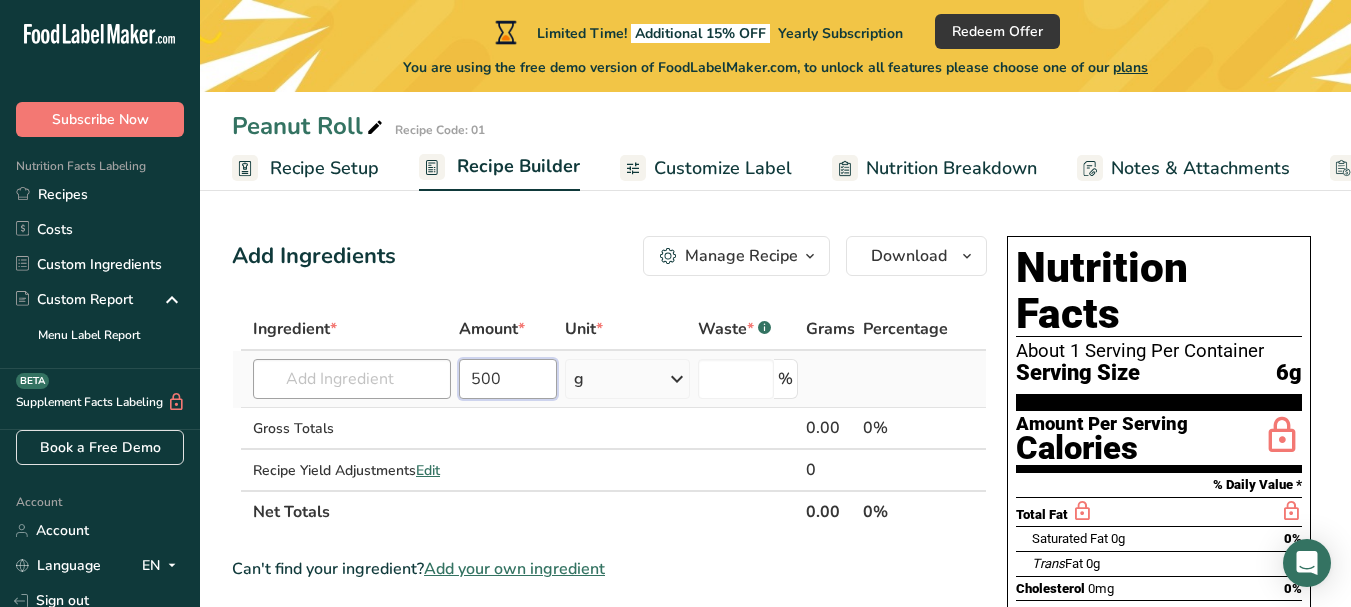 type on "500" 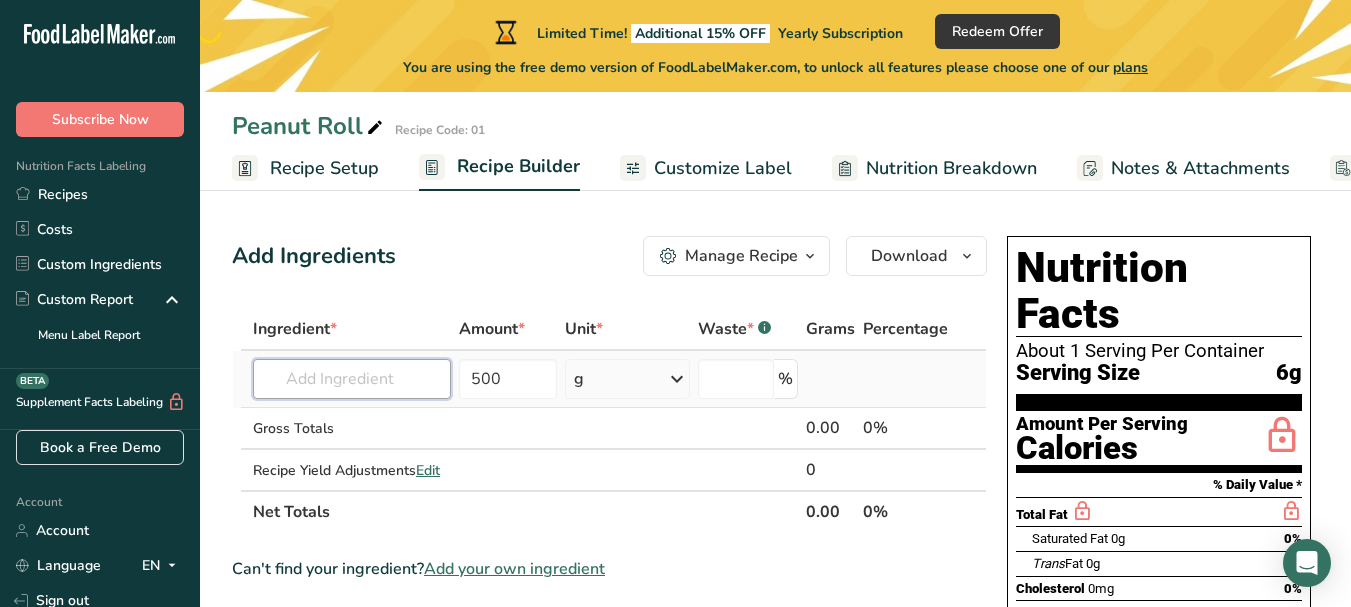 click at bounding box center [352, 379] 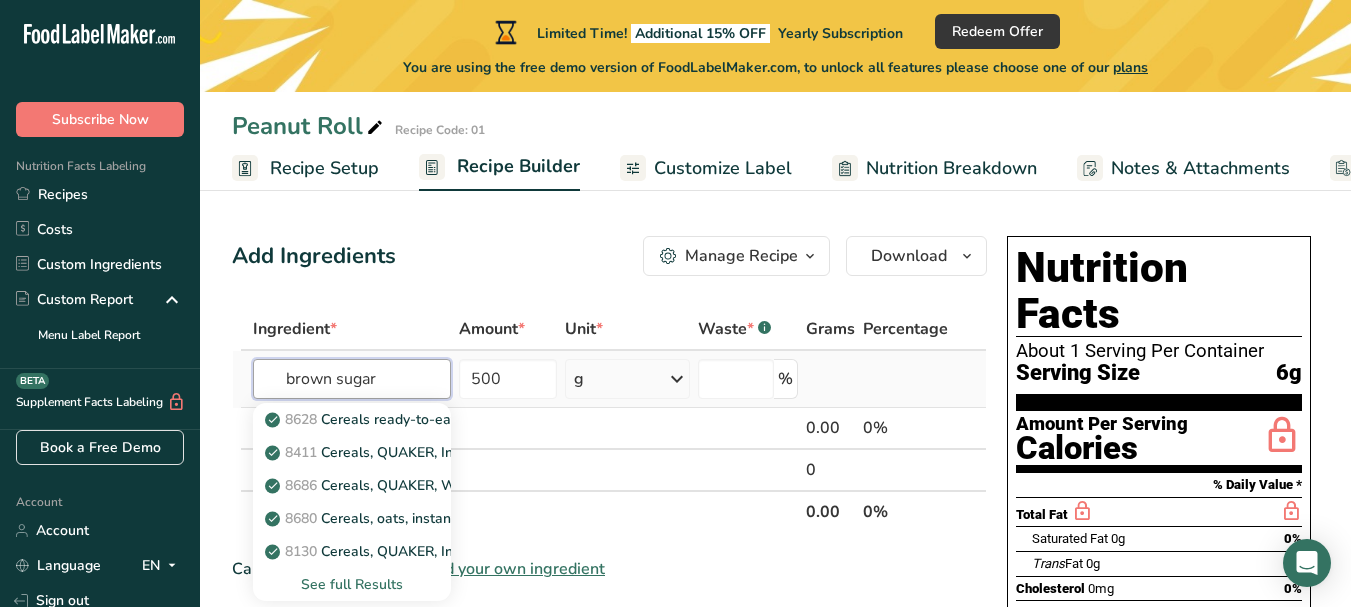type on "brown sugar" 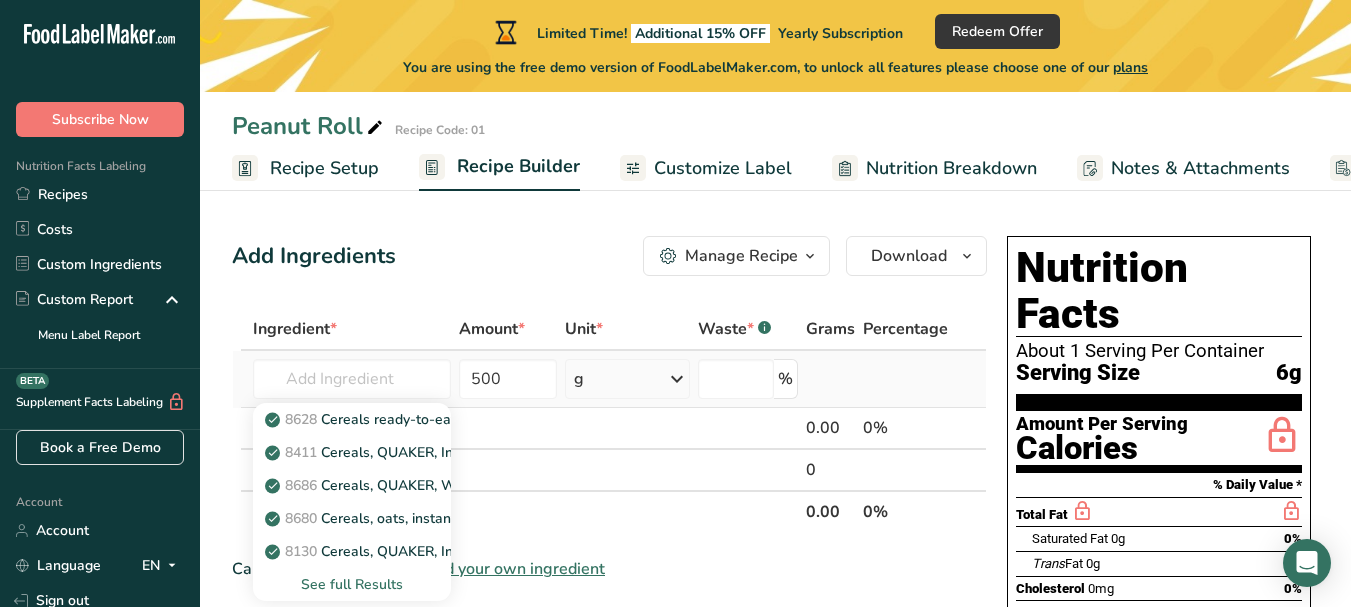 click at bounding box center (677, 379) 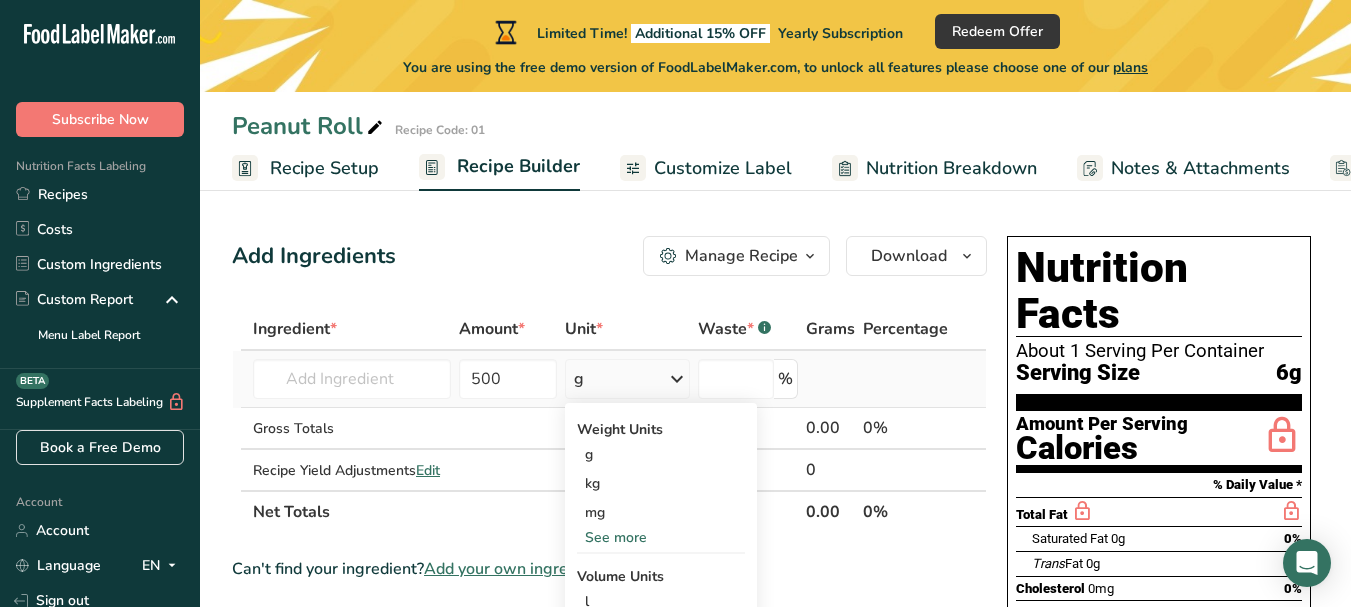 click at bounding box center (677, 379) 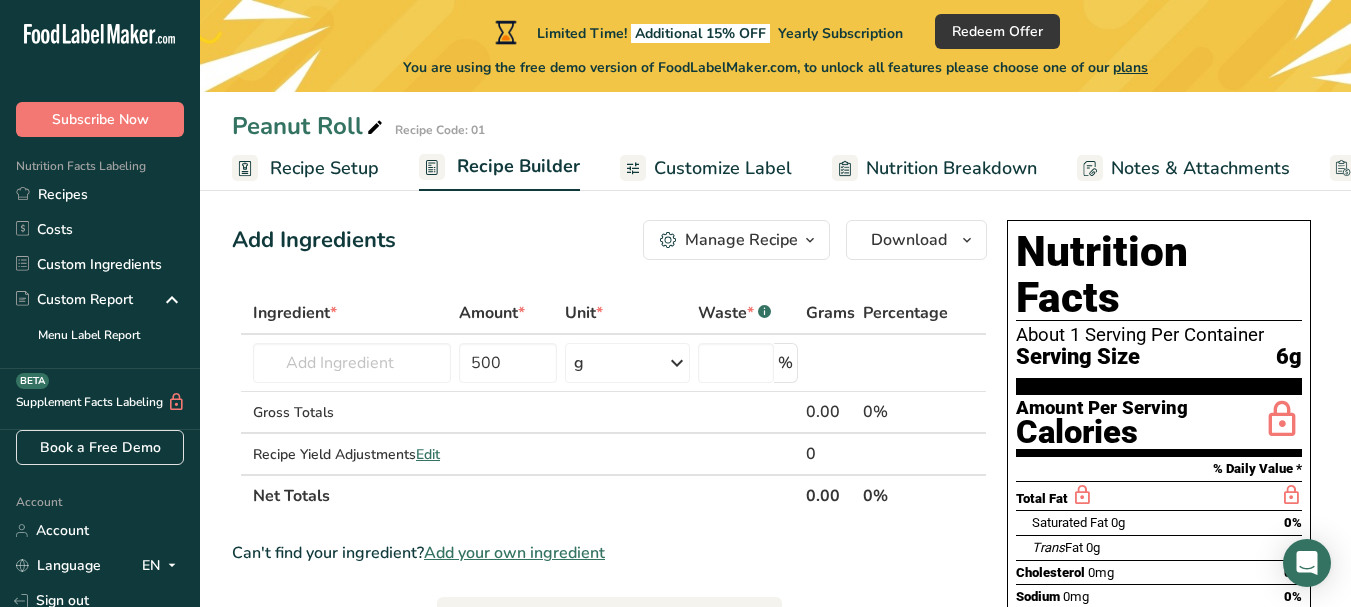 scroll, scrollTop: 0, scrollLeft: 0, axis: both 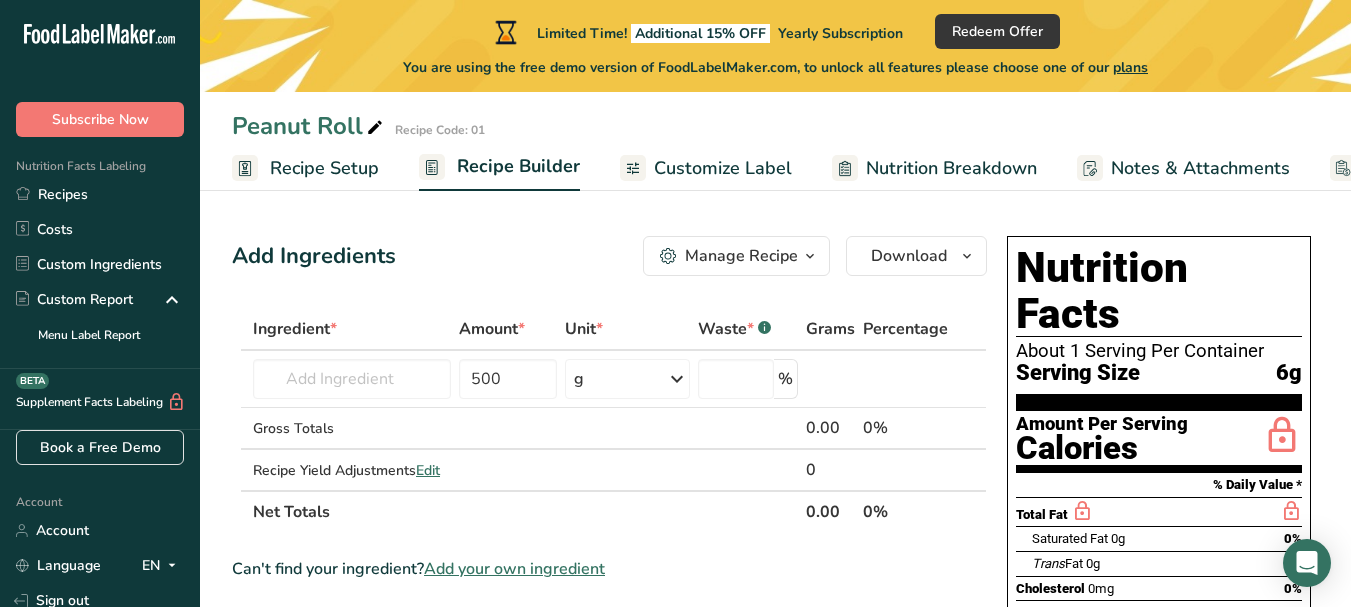 click at bounding box center [810, 256] 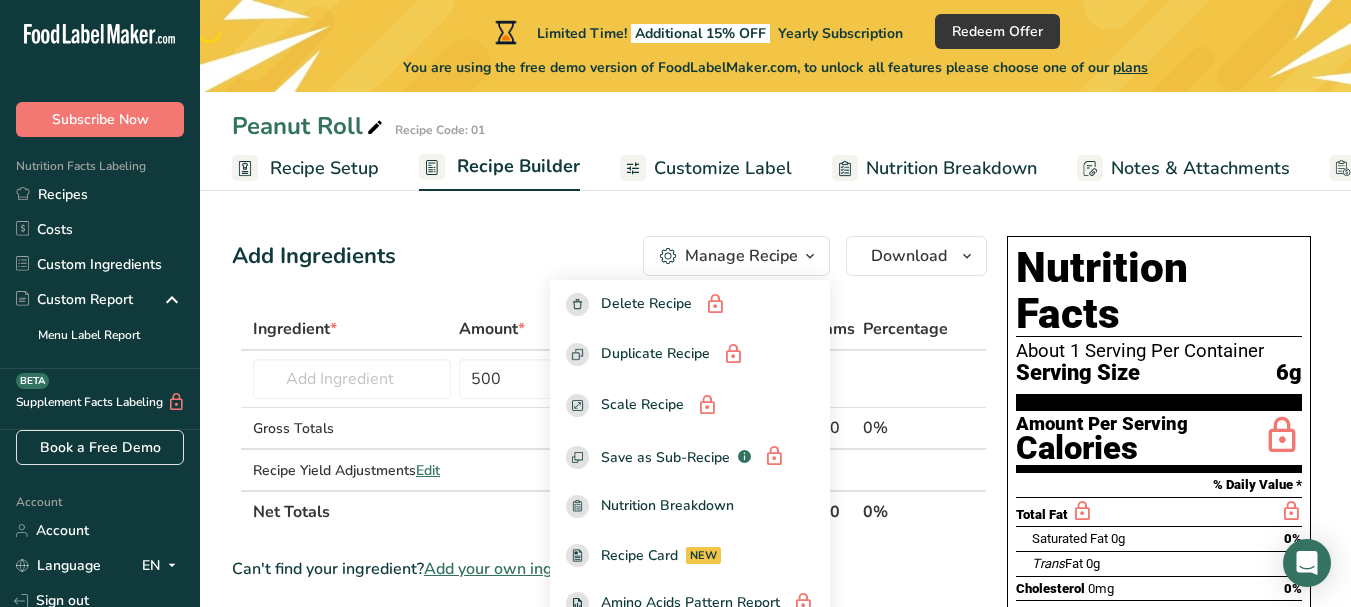 click on "Add Ingredients
Manage Recipe         Delete Recipe             Duplicate Recipe               Scale Recipe               Save as Sub-Recipe   .a-a{fill:#347362;}.b-a{fill:#fff;}                                 Nutrition Breakdown                 Recipe Card
NEW
Amino Acids Pattern Report             Activity History
Download
Choose your preferred label style
Standard FDA label
Standard FDA label
The most common format for nutrition facts labels in compliance with the FDA's typeface, style and requirements
Tabular FDA label
A label format compliant with the FDA regulations presented in a tabular (horizontal) display.
Linear FDA label
A simple linear display for small sized packages.
Simplified FDA label" at bounding box center (609, 256) 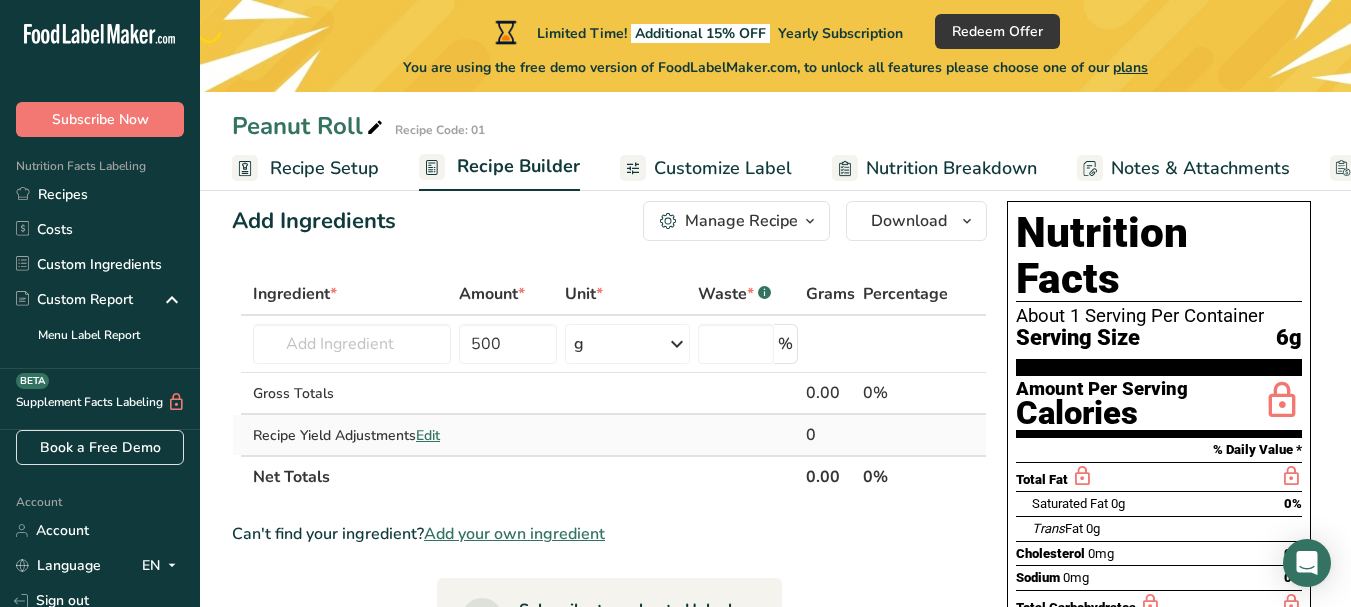 scroll, scrollTop: 0, scrollLeft: 0, axis: both 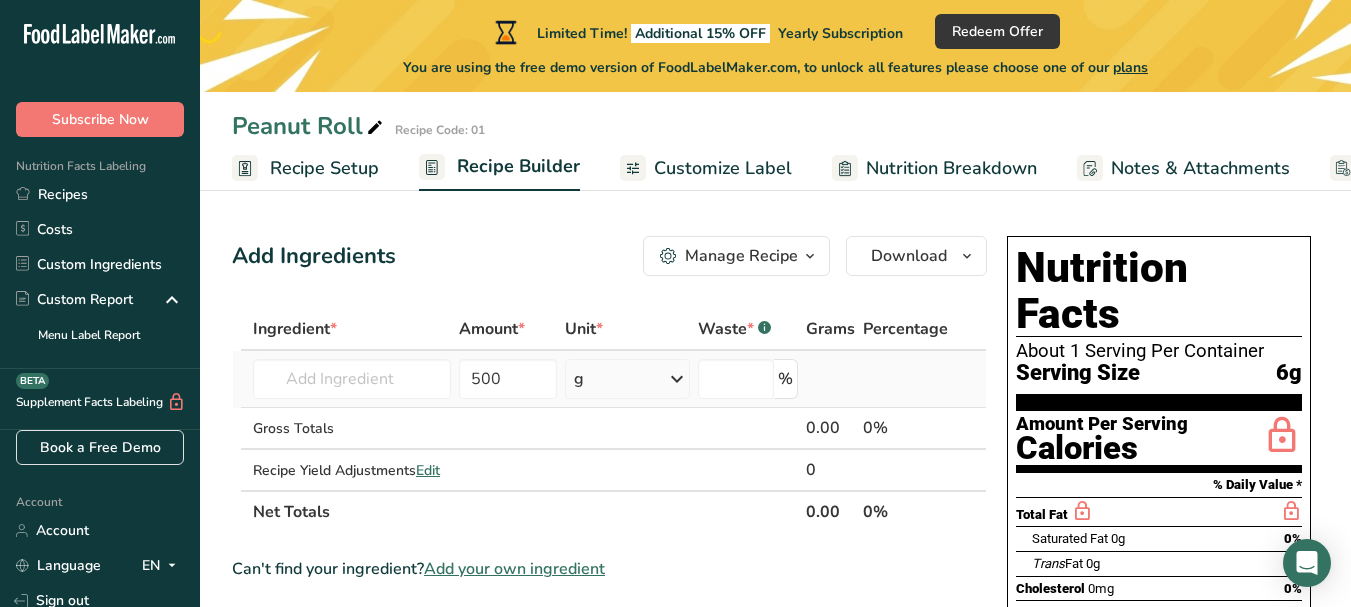 click on "[NUMBER]
Cereals ready-to-eat, QUAKER, Maple Brown Sugar LIFE Cereal
[NUMBER]
Cereals, QUAKER, Instant Oatmeal, DINOSAUR EGGS, Brown Sugar, dry
[NUMBER]
Cereals, QUAKER, Weight Control Instant Oatmeal, maple and brown sugar
[NUMBER]
Cereals, oats, instant, fortified, maple and brown sugar, dry
[NUMBER]
Cereals, QUAKER, Instant Oatmeal, maple and brown sugar, dry
See full Results" at bounding box center (352, 379) 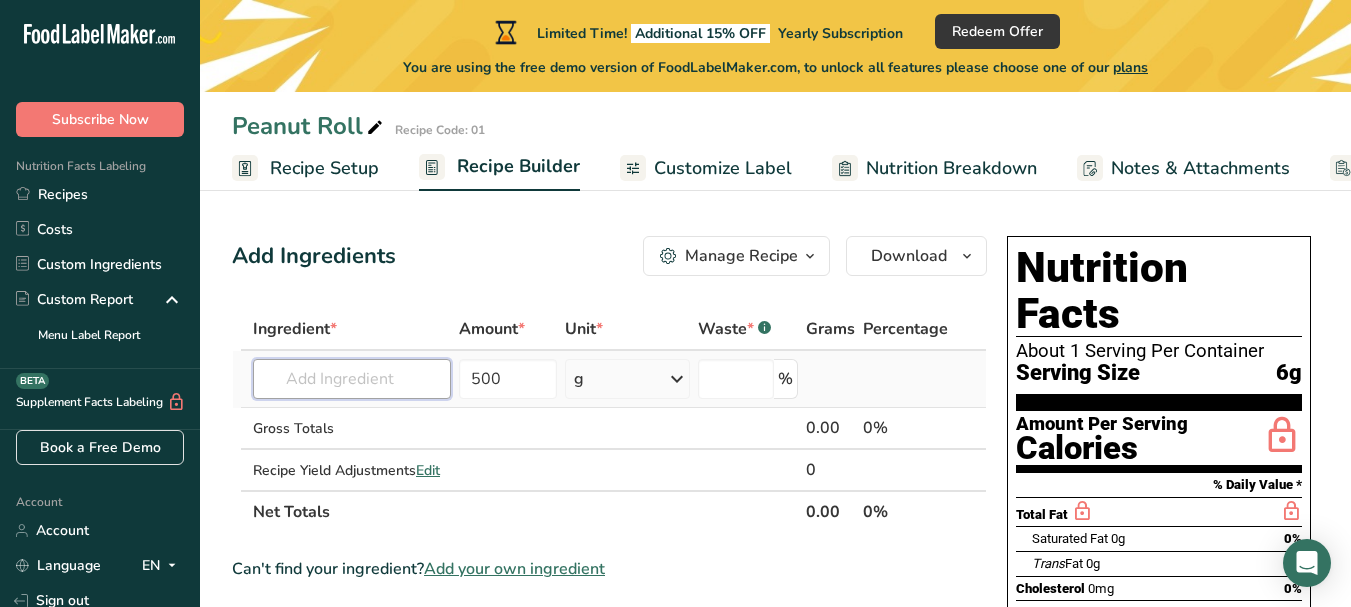 click at bounding box center (352, 379) 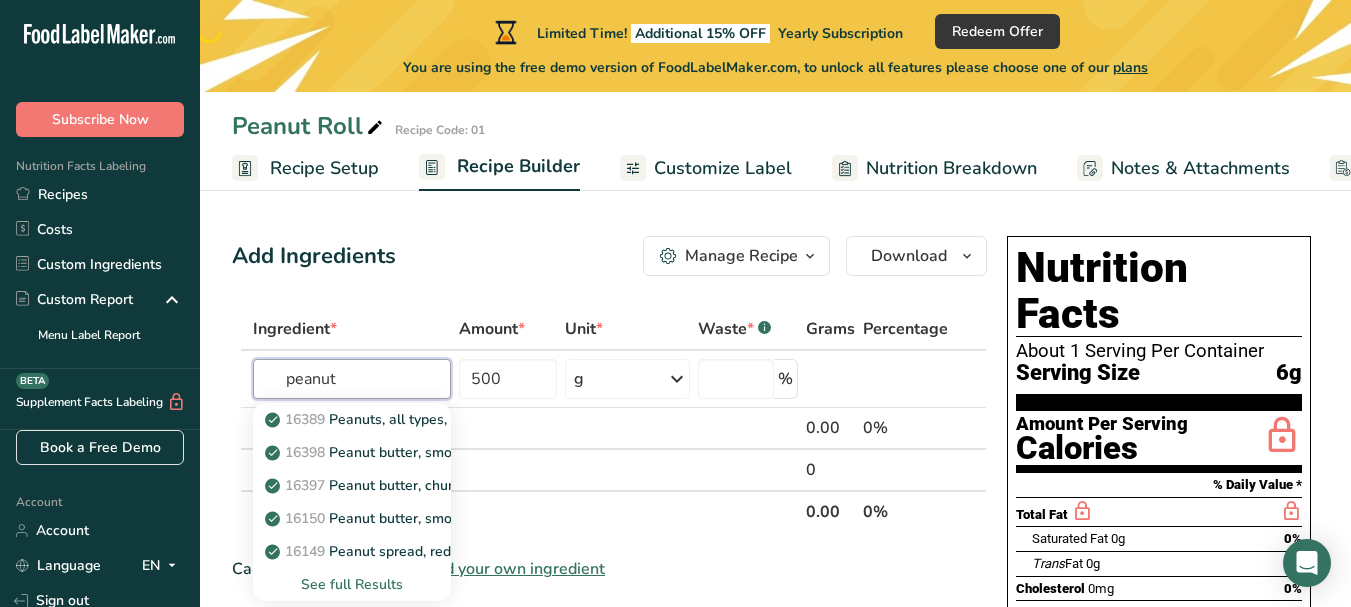 type on "peanut" 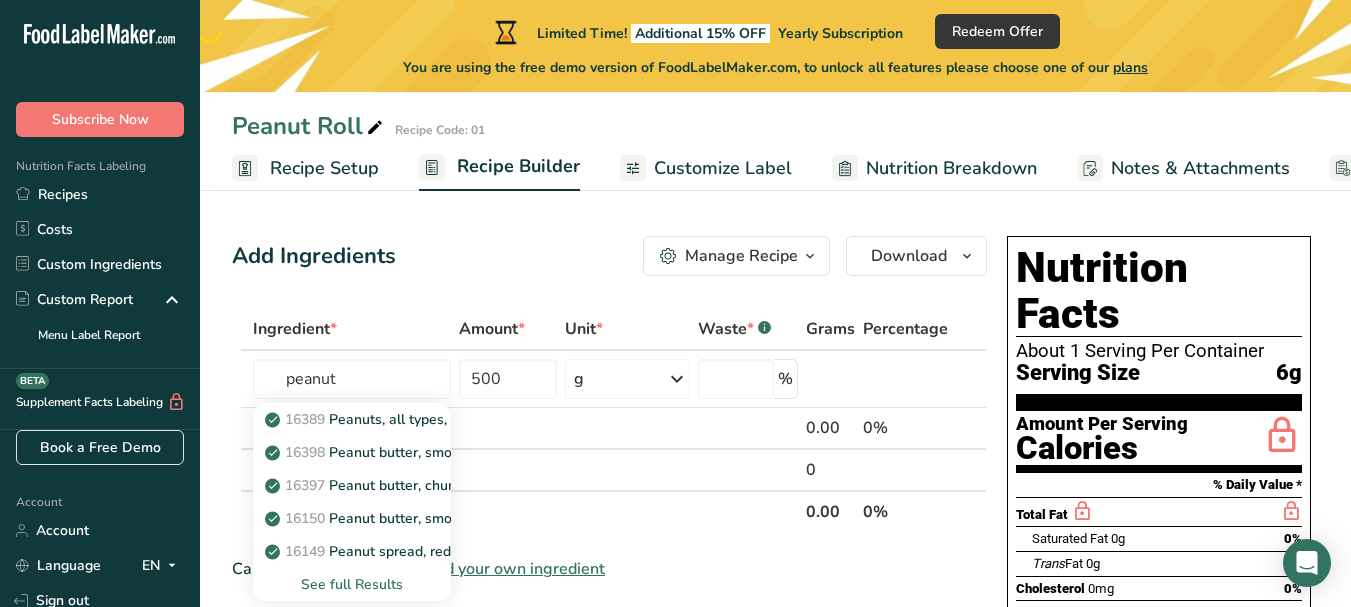 type 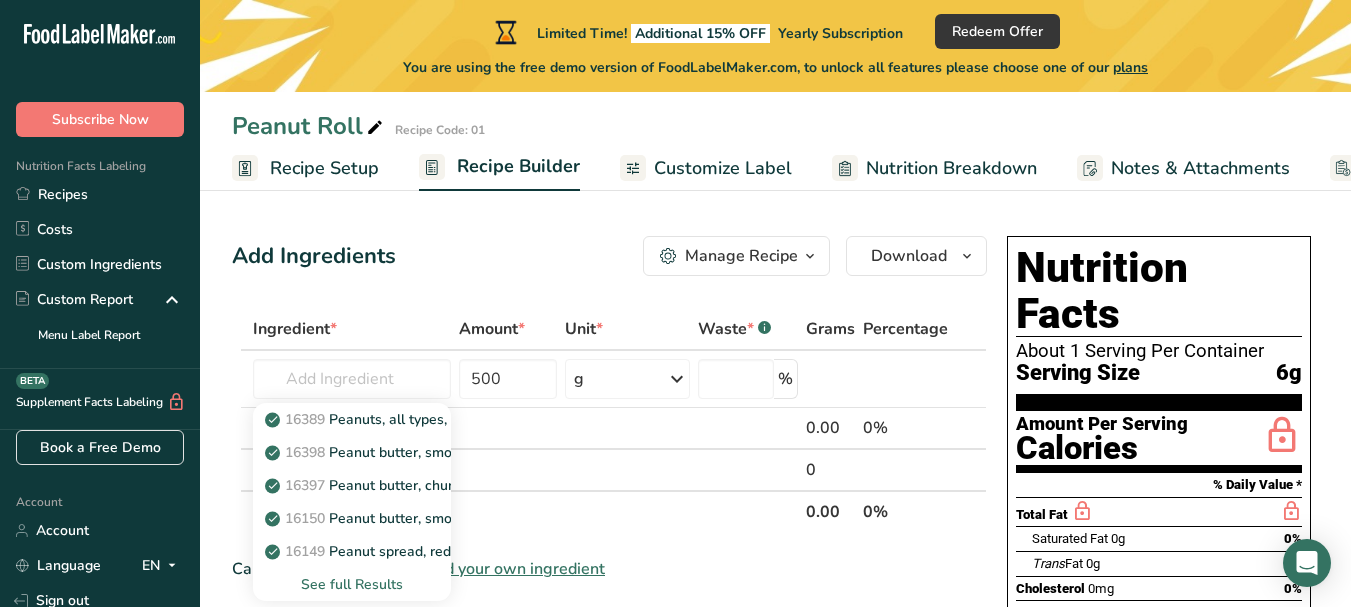 click on "Peanut Roll
Recipe Code: 01" at bounding box center [775, 126] 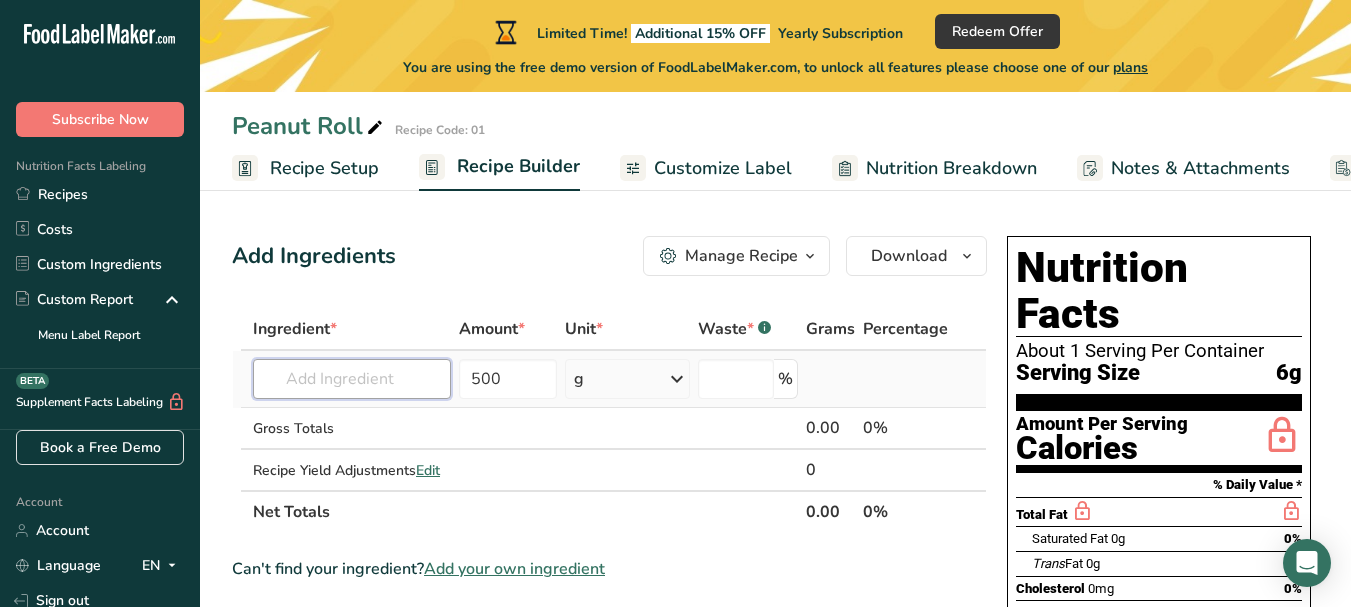 click at bounding box center [352, 379] 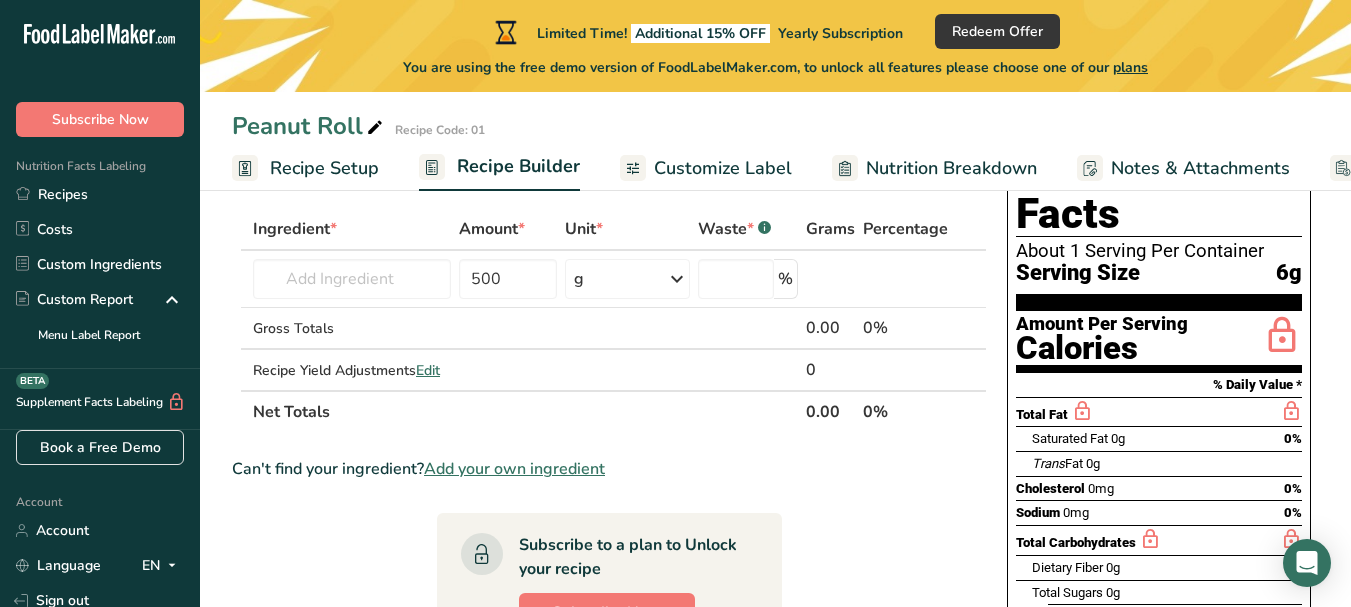 click on "Add your own ingredient" at bounding box center [514, 469] 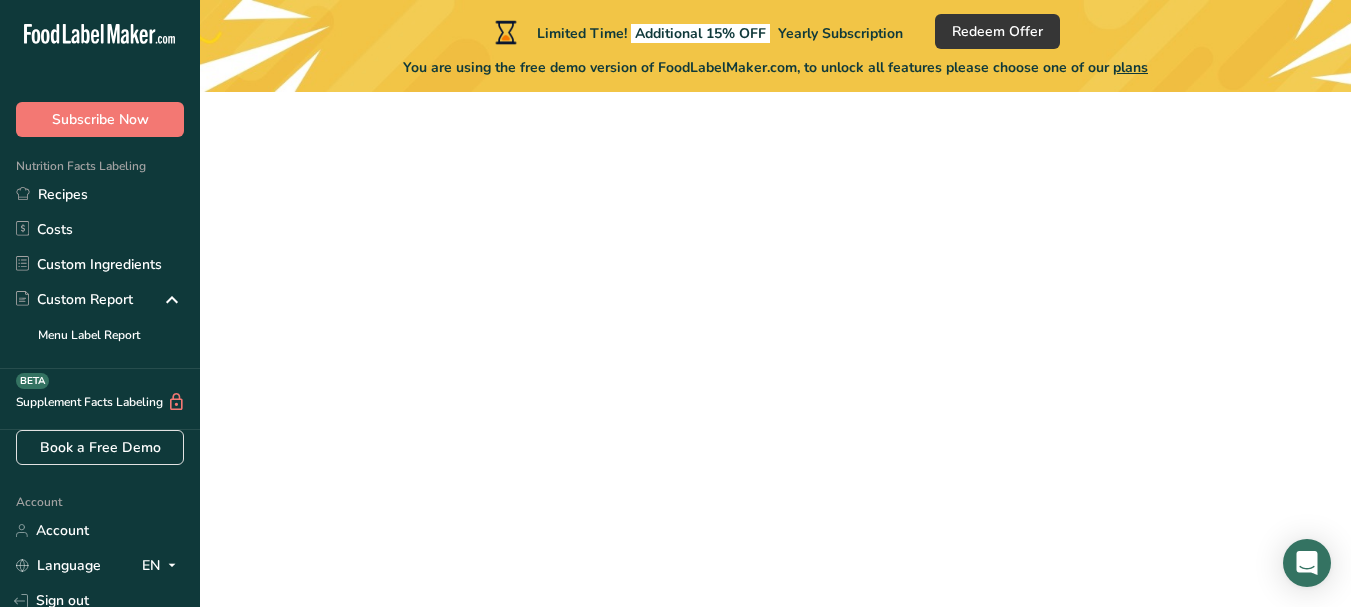 scroll, scrollTop: 0, scrollLeft: 0, axis: both 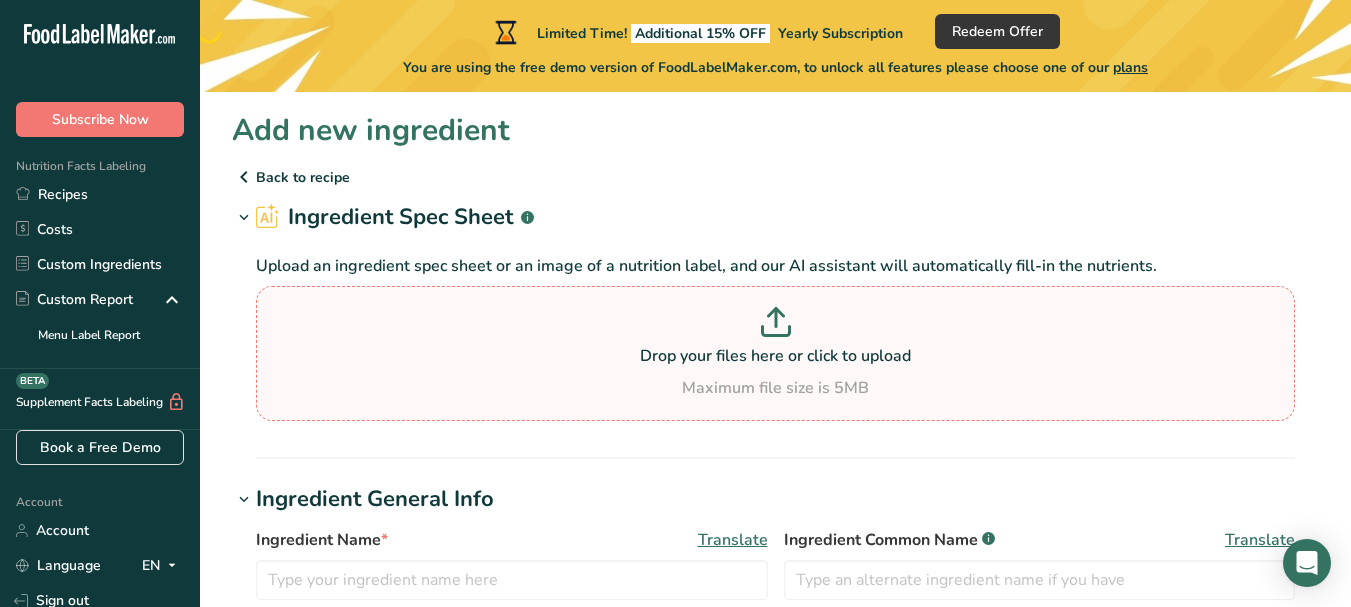 click at bounding box center [775, 325] 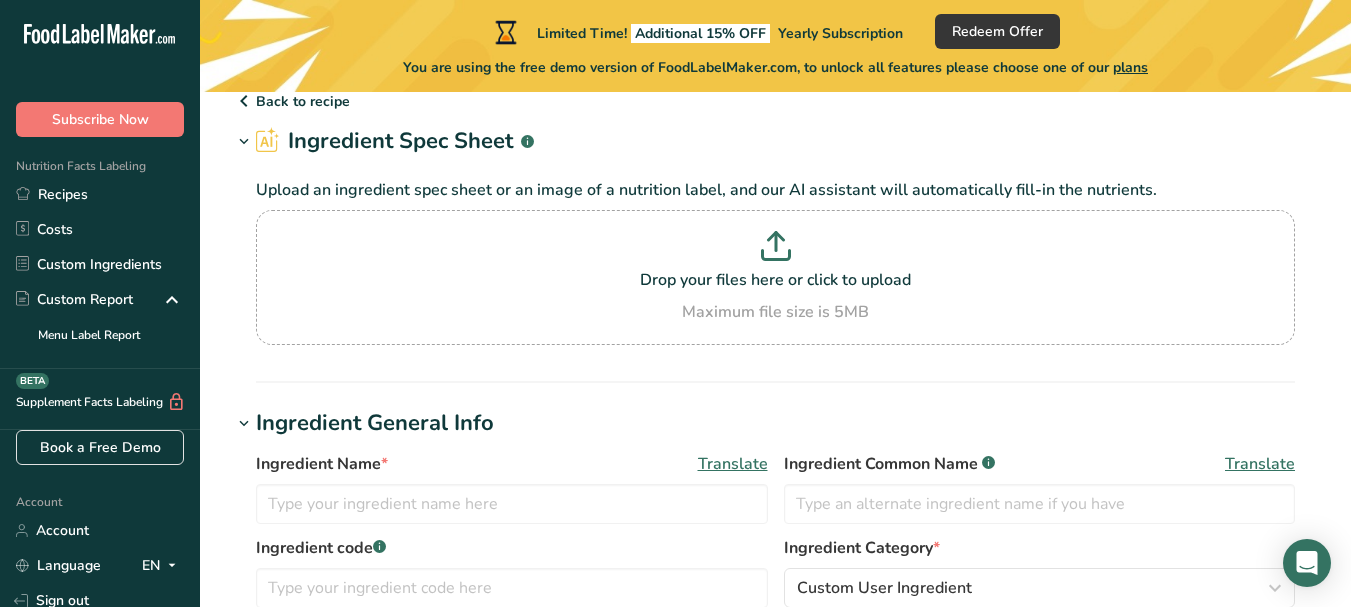 scroll, scrollTop: 0, scrollLeft: 0, axis: both 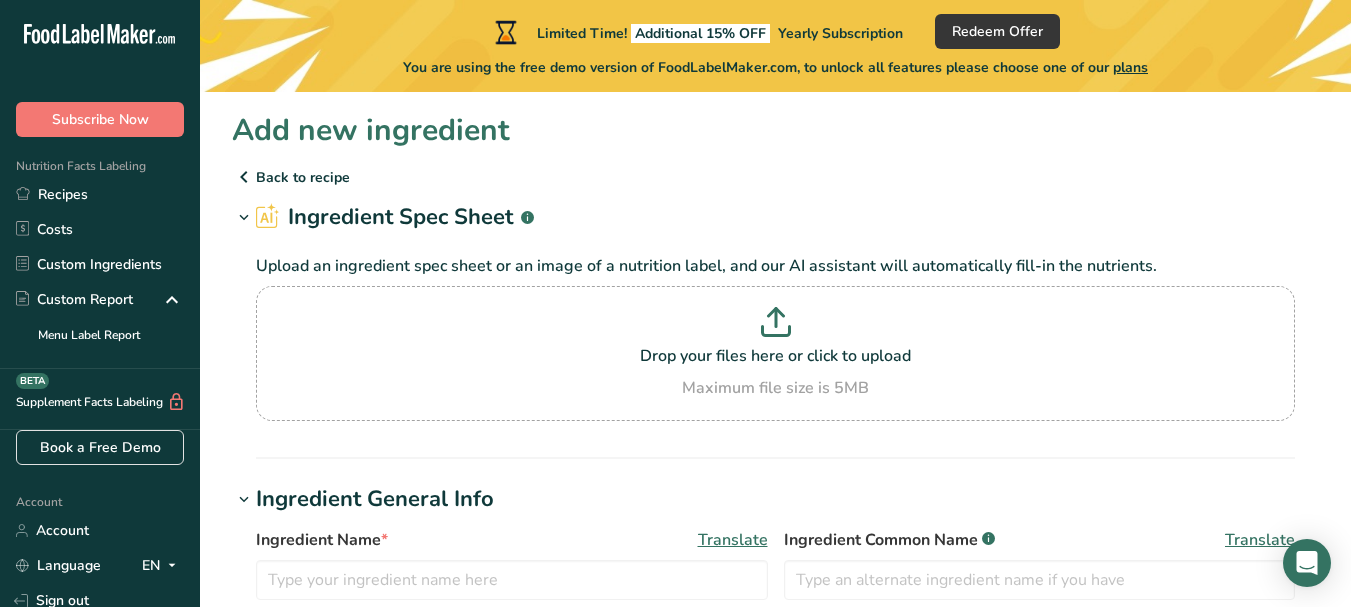 click at bounding box center (244, 177) 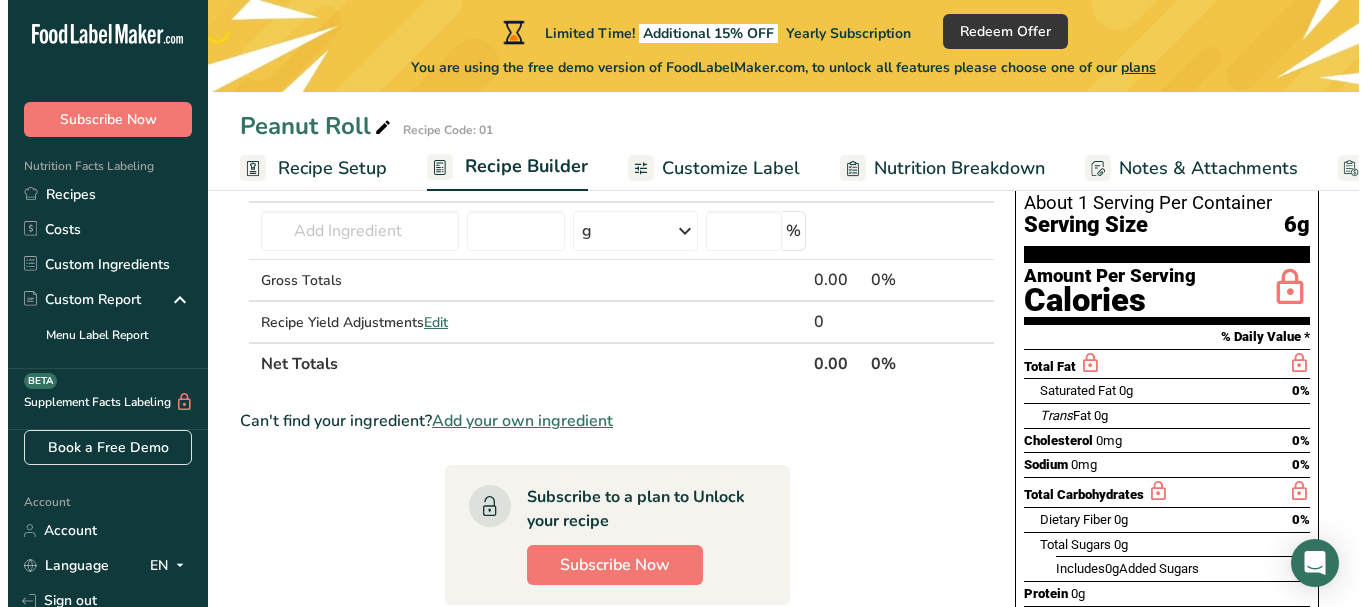 scroll, scrollTop: 200, scrollLeft: 0, axis: vertical 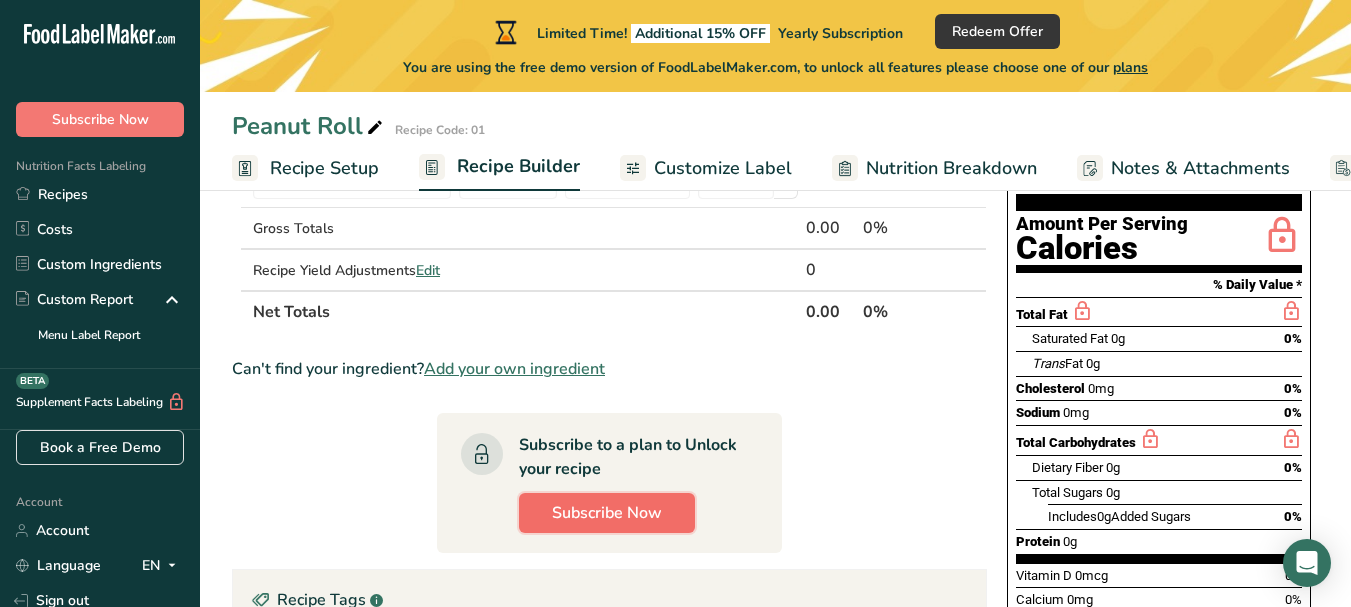 click on "Subscribe Now" at bounding box center (607, 513) 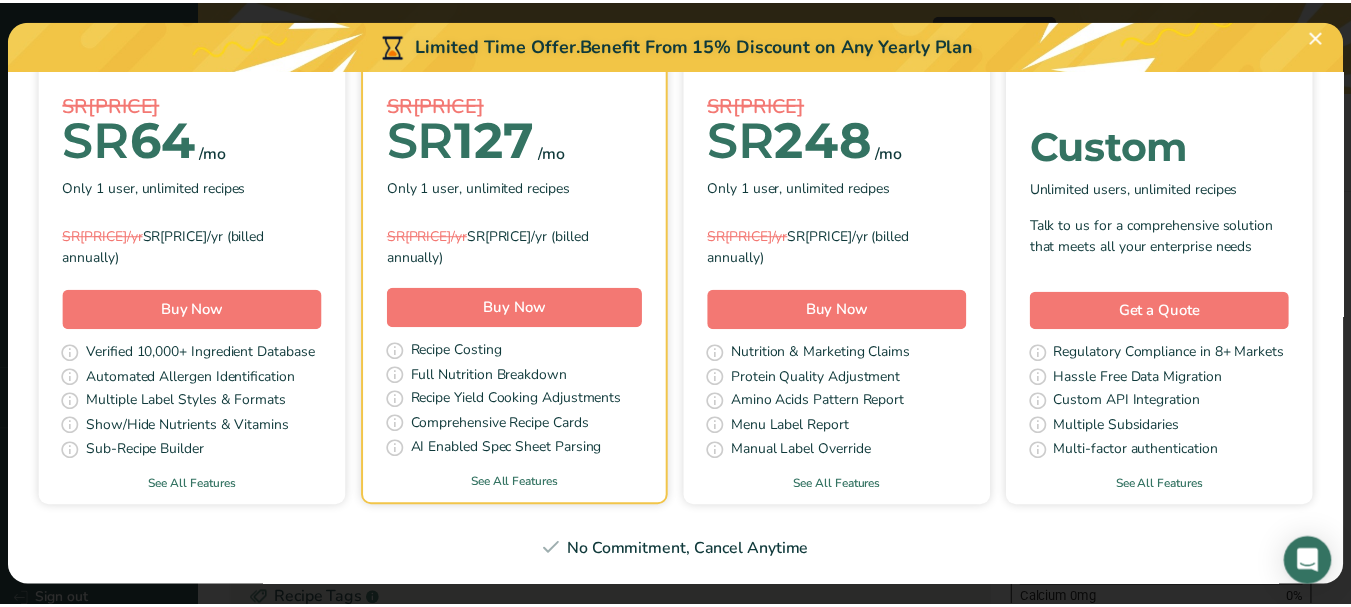 scroll, scrollTop: 285, scrollLeft: 0, axis: vertical 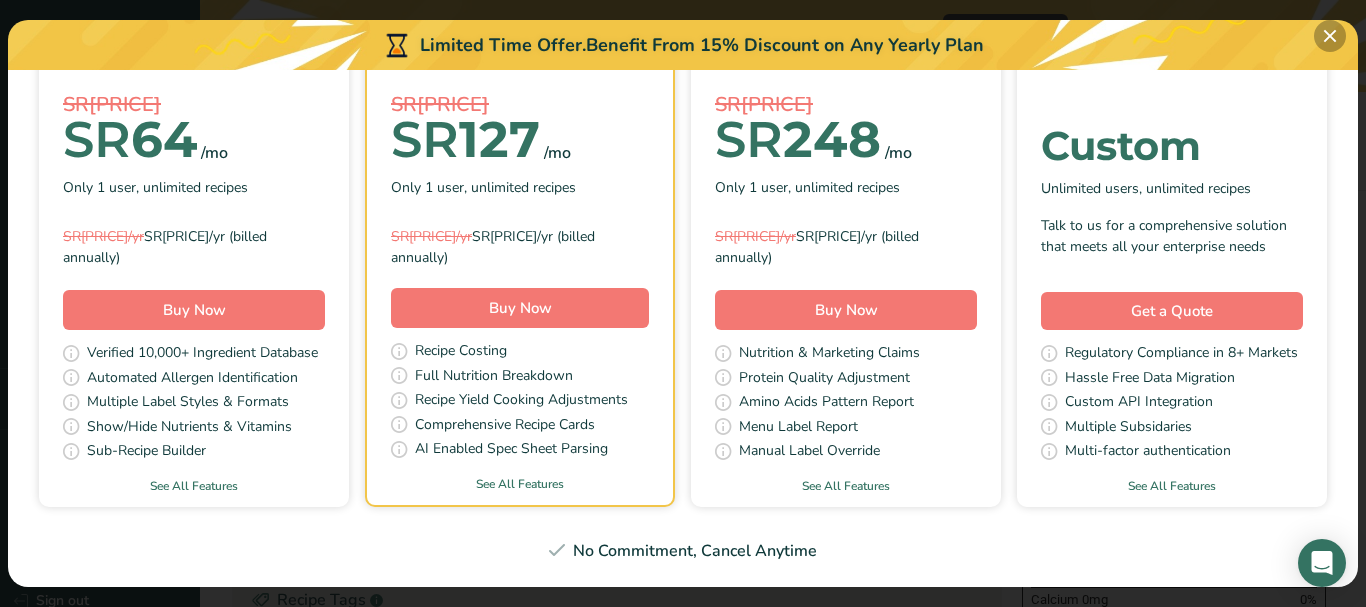 click at bounding box center (1330, 36) 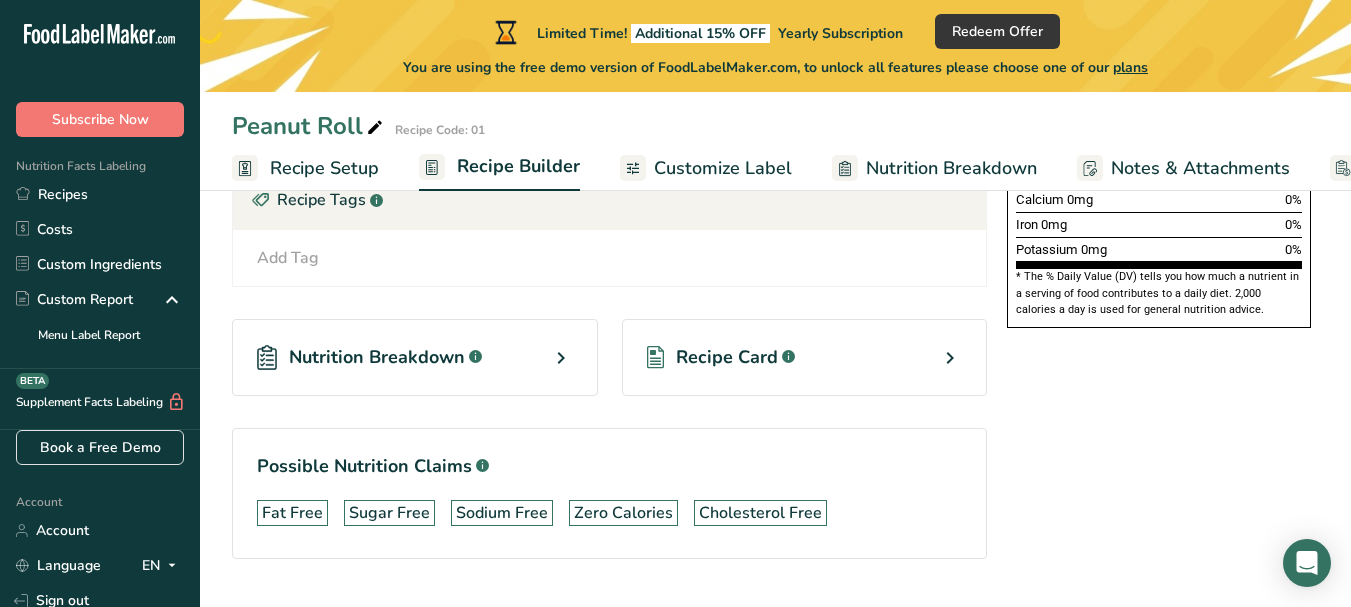 scroll, scrollTop: 500, scrollLeft: 0, axis: vertical 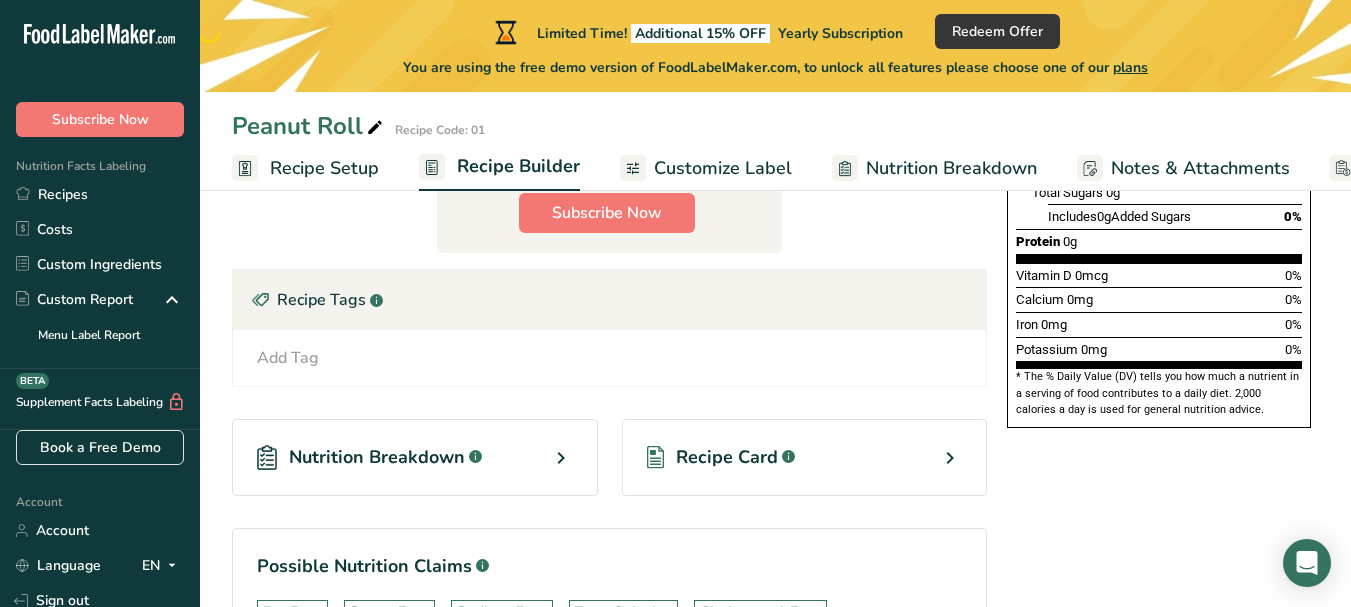 click on "Recipe Card" at bounding box center (727, 457) 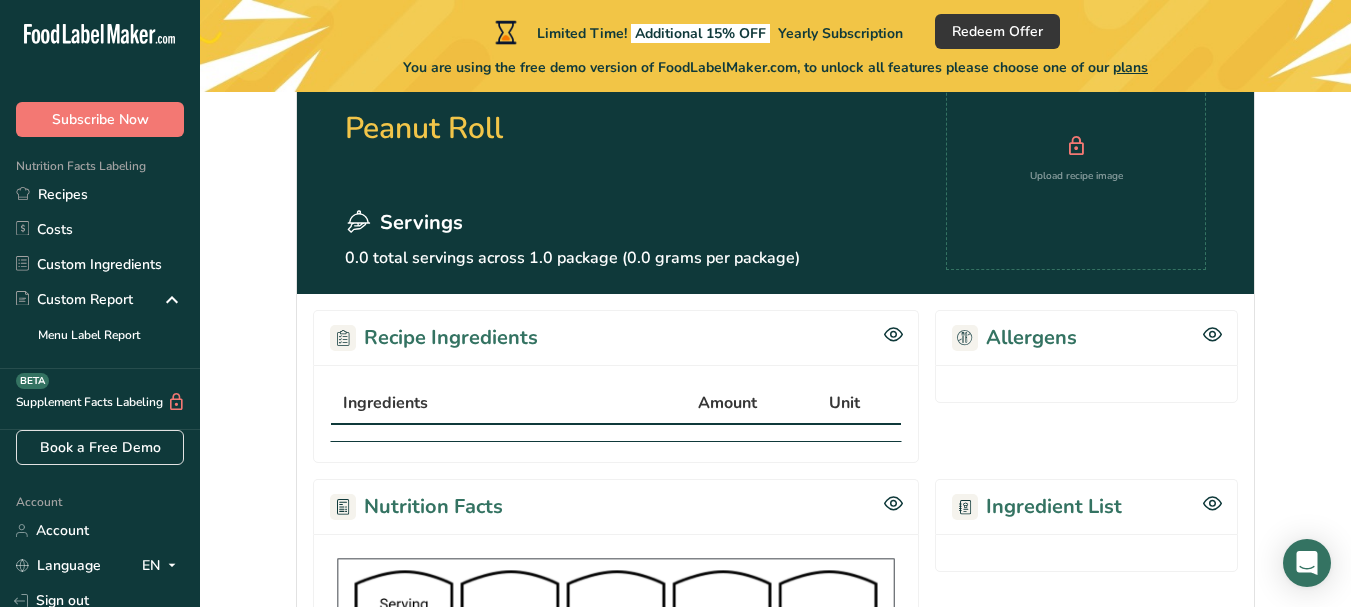 scroll, scrollTop: 200, scrollLeft: 0, axis: vertical 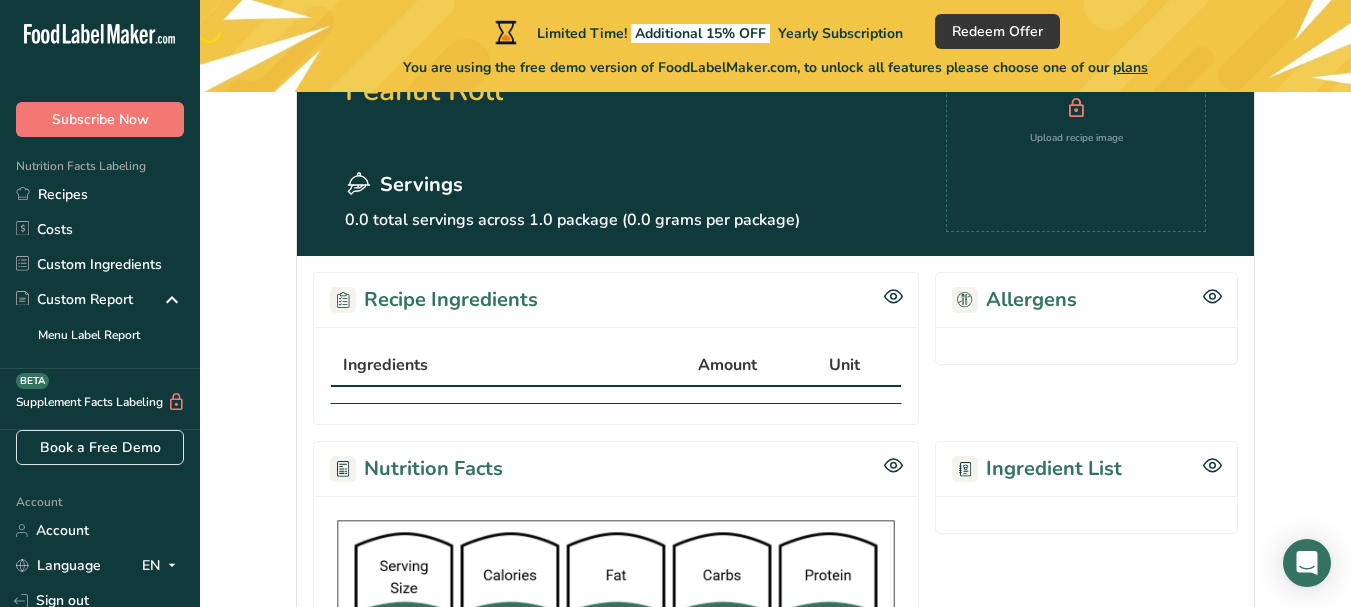 click on "Ingredients   Amount   Unit" at bounding box center (616, 376) 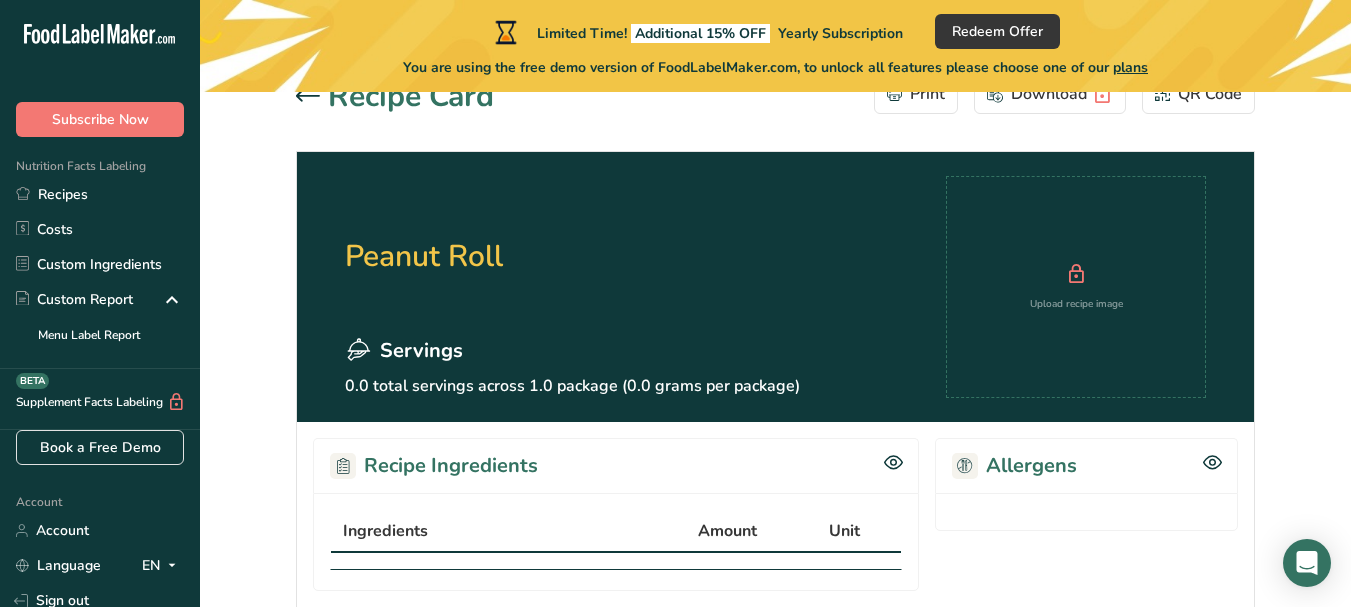 scroll, scrollTop: 0, scrollLeft: 0, axis: both 